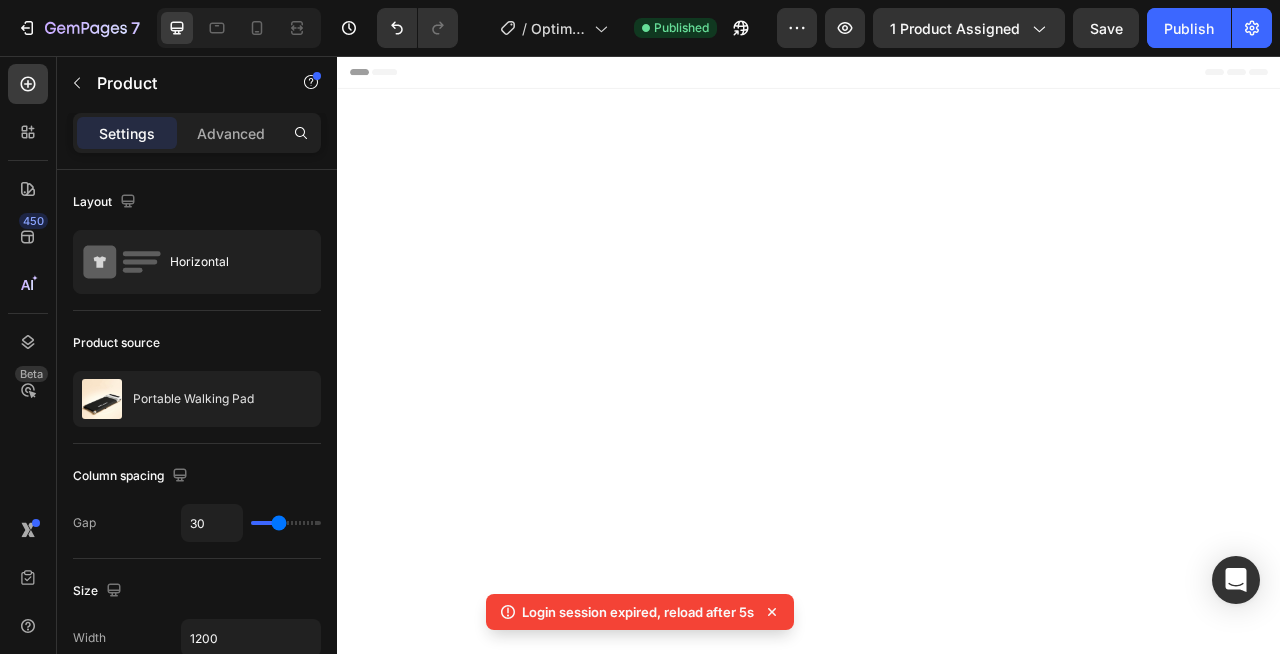 scroll, scrollTop: 4041, scrollLeft: 0, axis: vertical 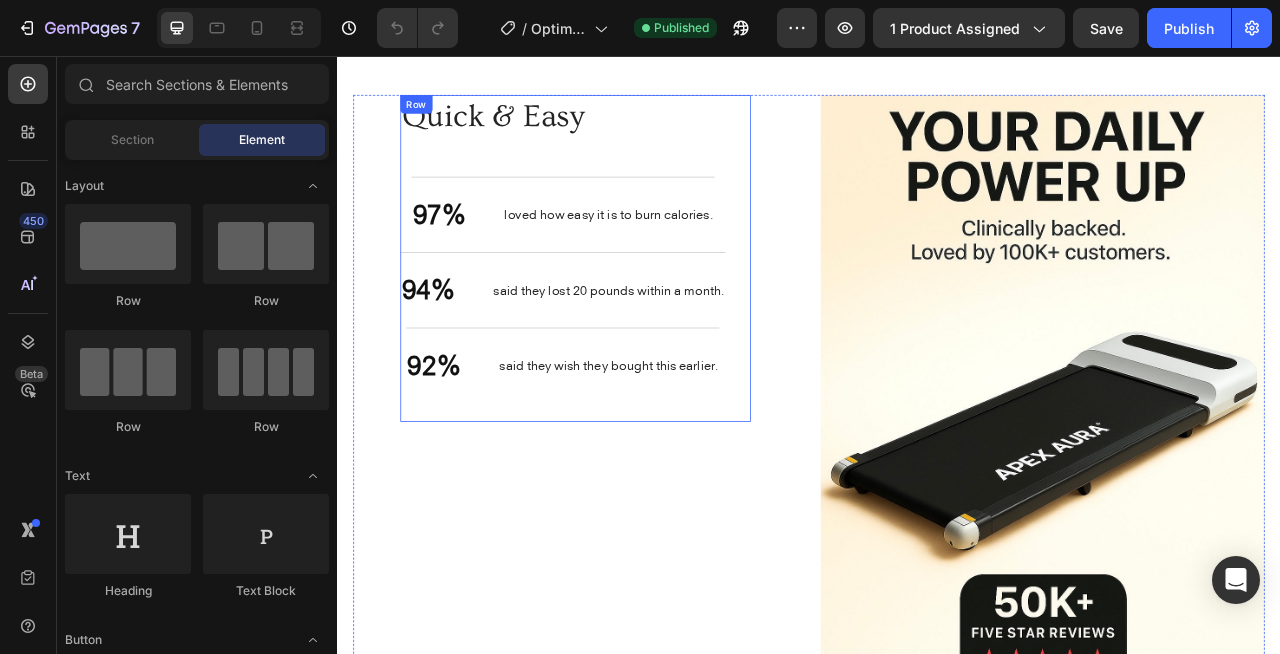 click on "Quick & Easy Heading 97% Text Block loved how easy it is to burn calories. Text Block Row 94% Text Block said they lost 20 pounds within a month. Text Block Row 92% Text Block said they wish they bought this earlier. Text Block Row Row" at bounding box center [640, 313] 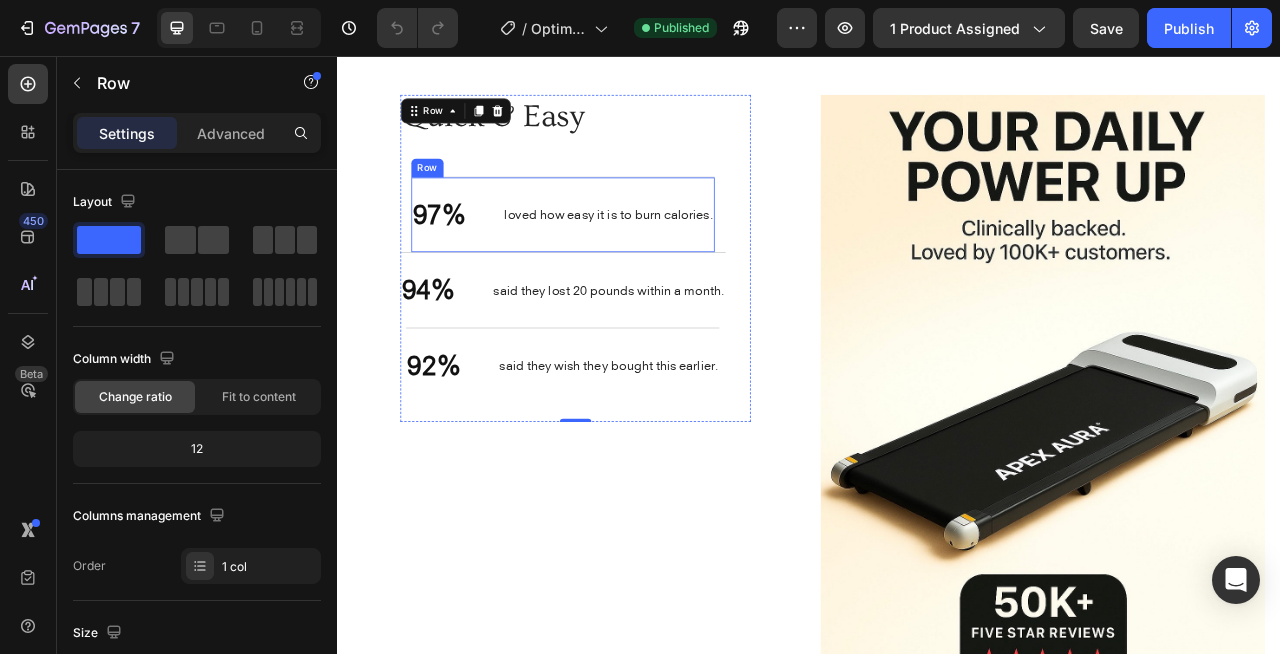 click on "97% Text Block loved how easy it is to burn calories. Text Block Row" at bounding box center [624, 257] 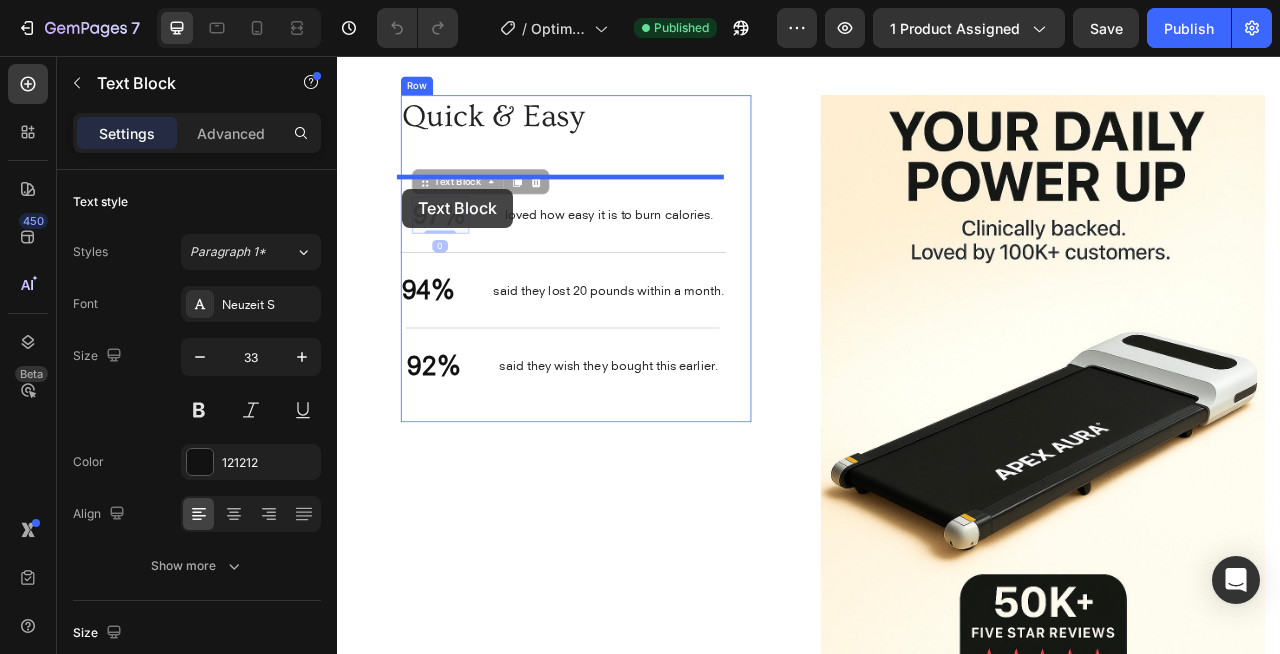 drag, startPoint x: 458, startPoint y: 229, endPoint x: 419, endPoint y: 225, distance: 39.20459 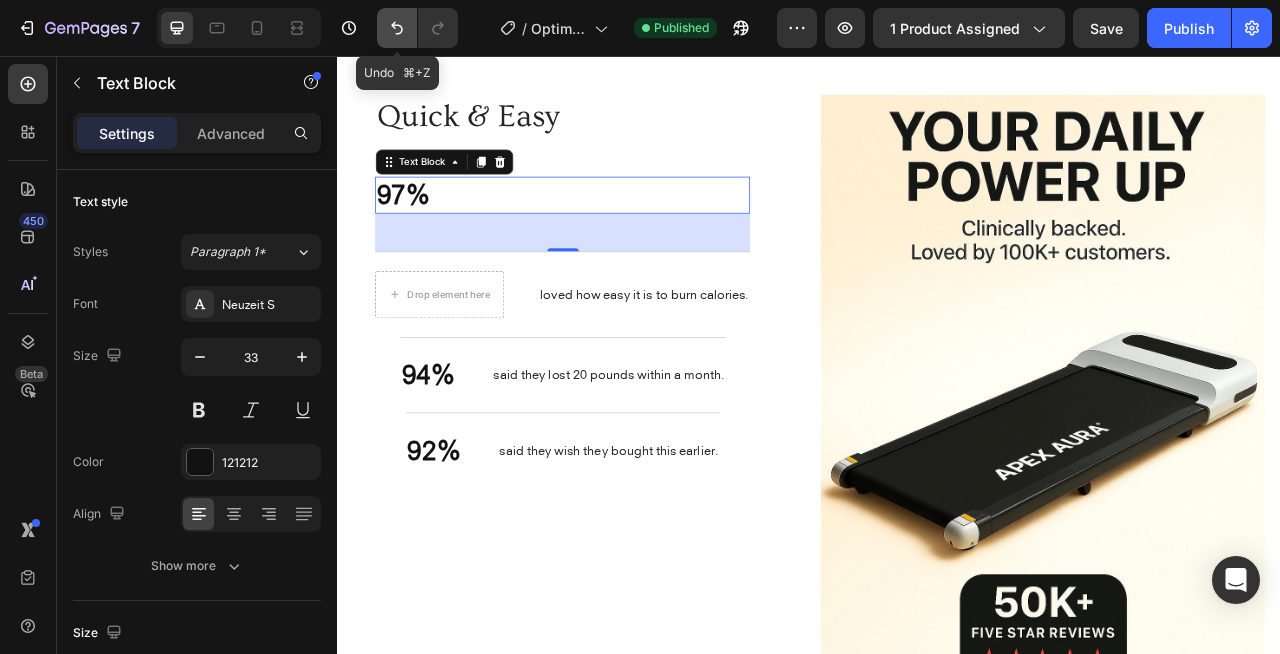 click 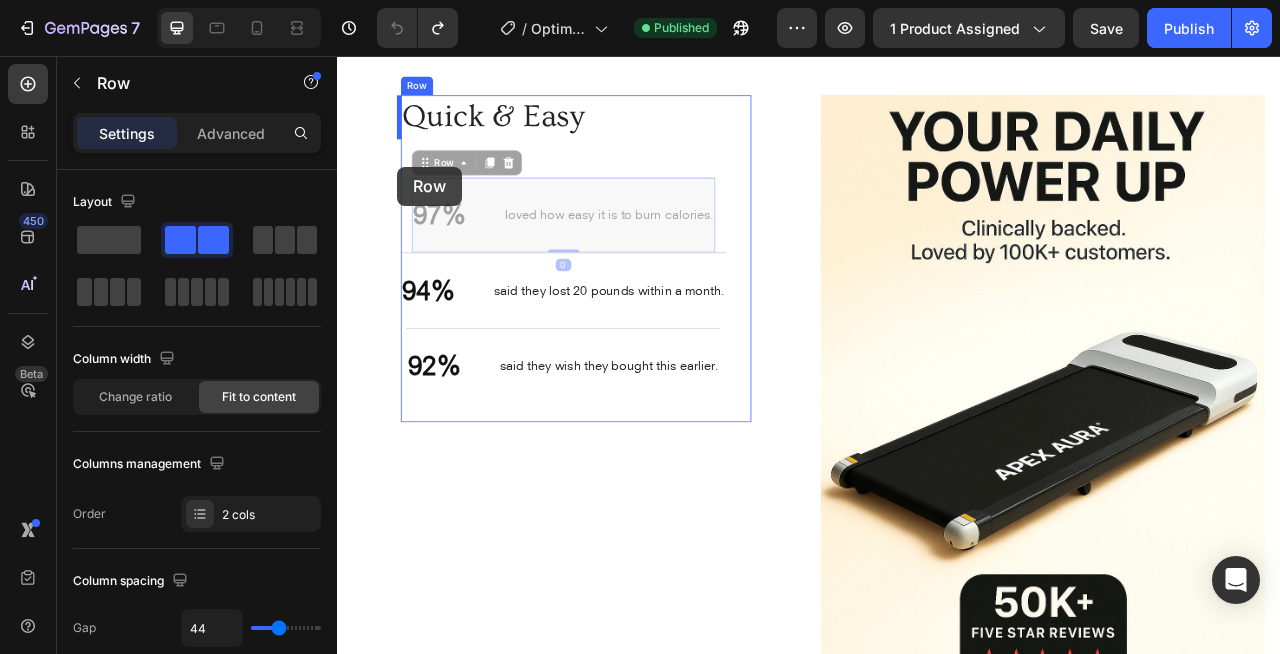 drag, startPoint x: 450, startPoint y: 202, endPoint x: 413, endPoint y: 197, distance: 37.336308 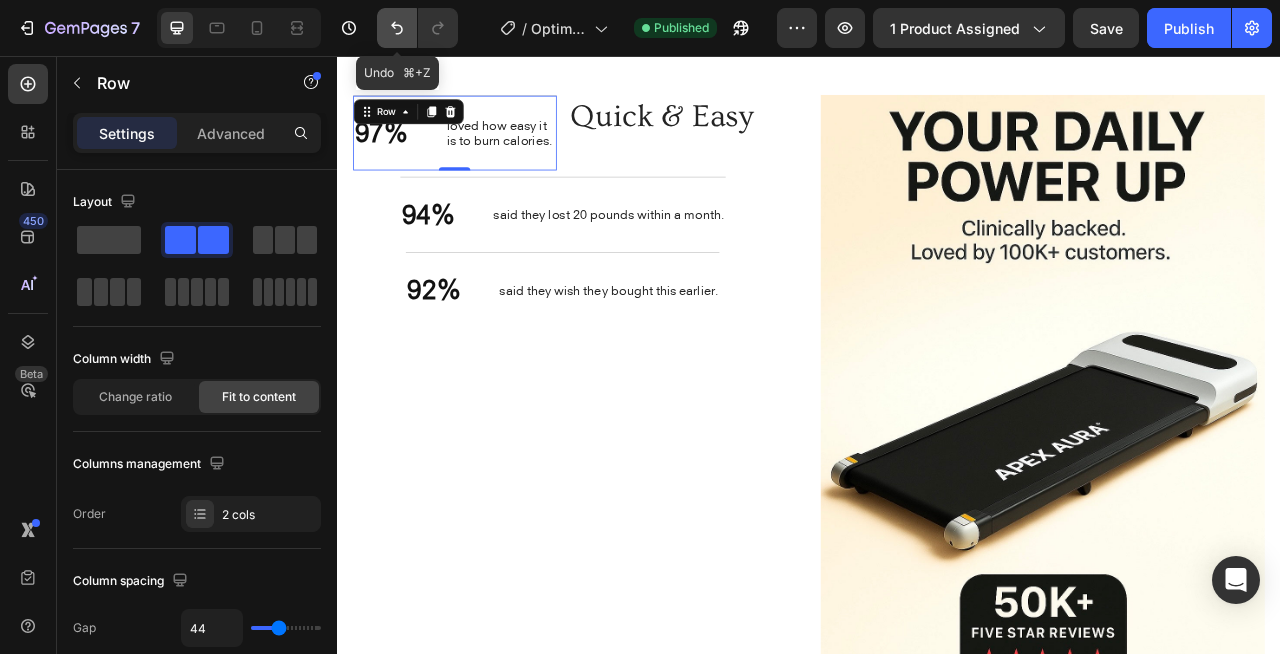 click 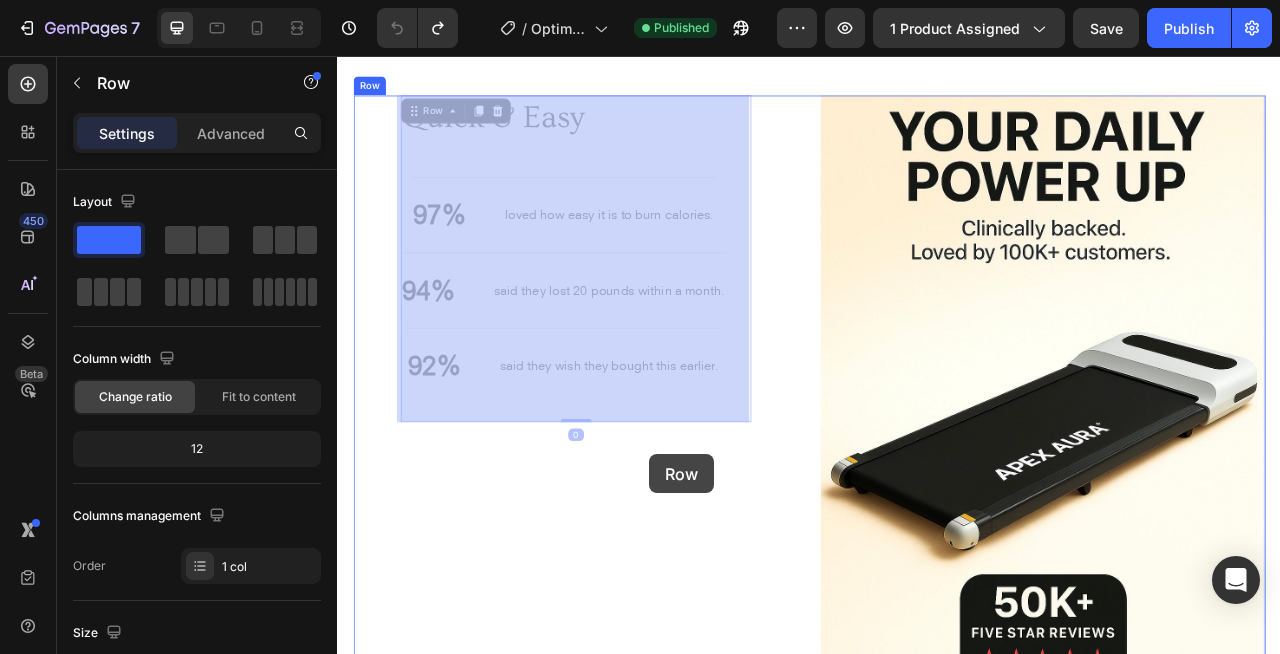 drag, startPoint x: 749, startPoint y: 504, endPoint x: 734, endPoint y: 564, distance: 61.846584 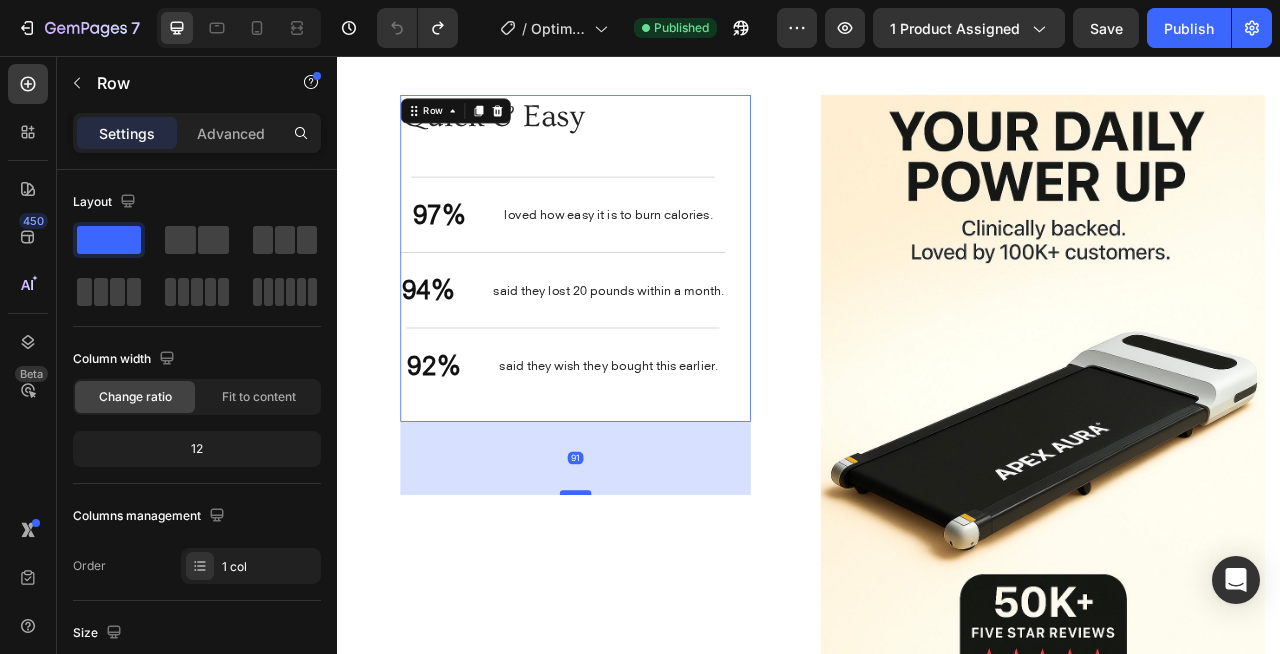 drag, startPoint x: 644, startPoint y: 518, endPoint x: 634, endPoint y: 617, distance: 99.50377 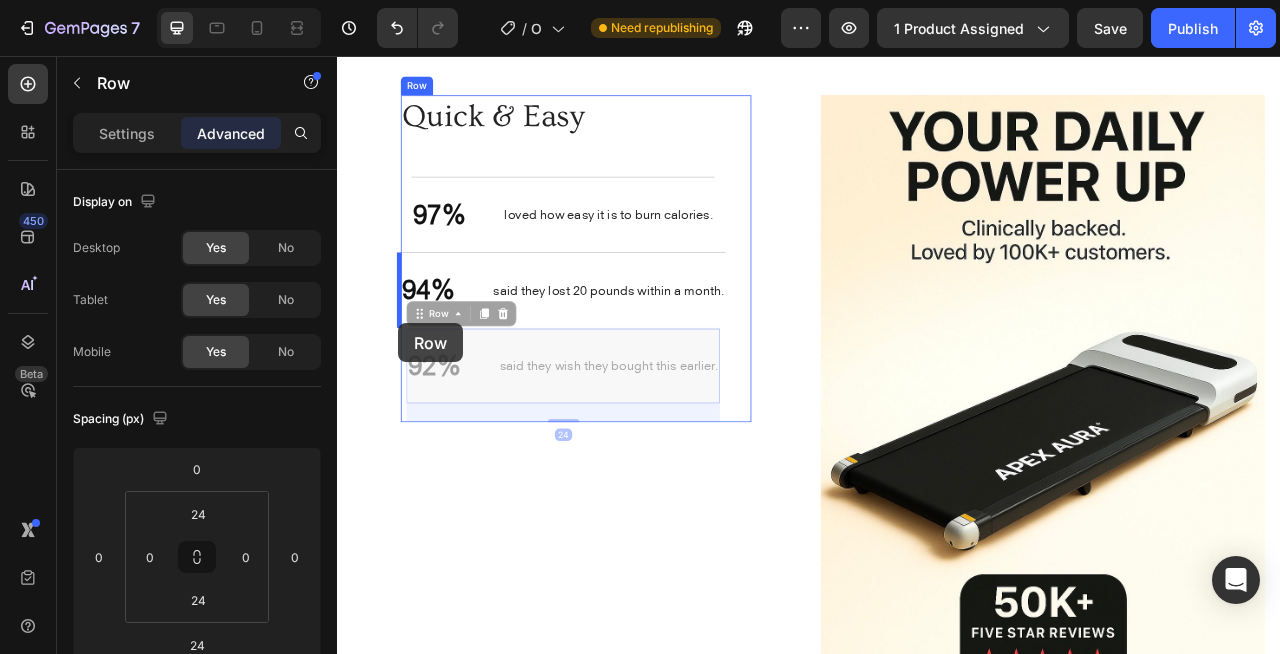 drag, startPoint x: 443, startPoint y: 396, endPoint x: 414, endPoint y: 396, distance: 29 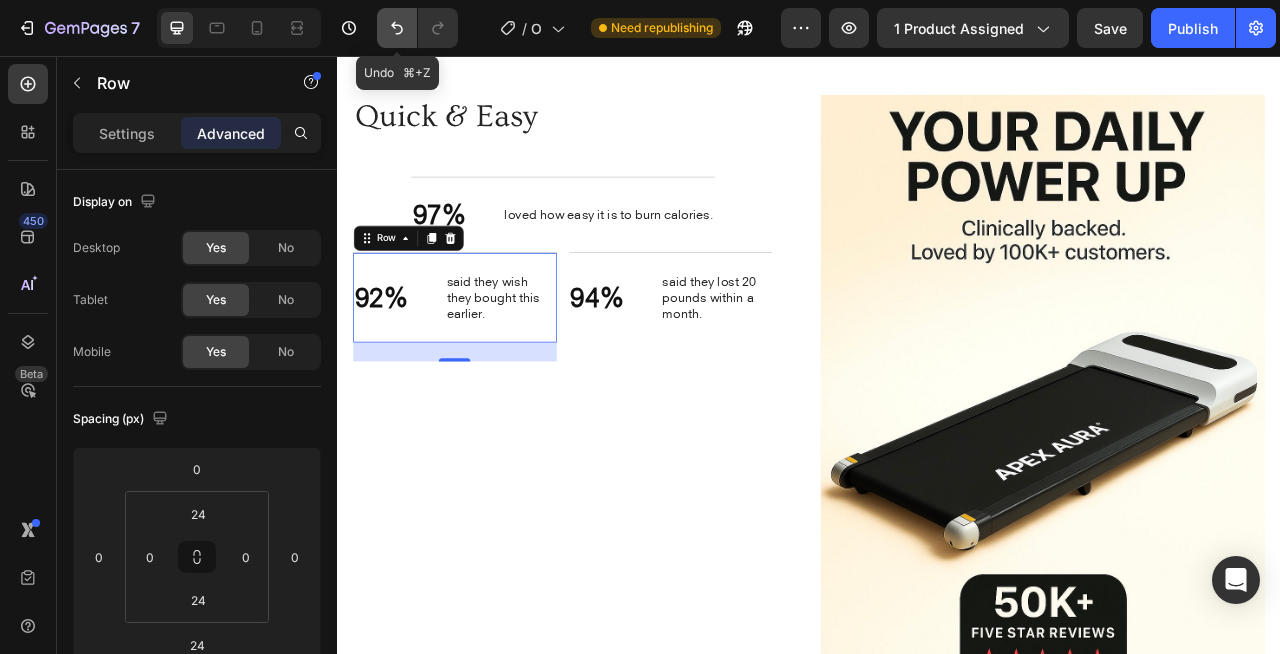 click 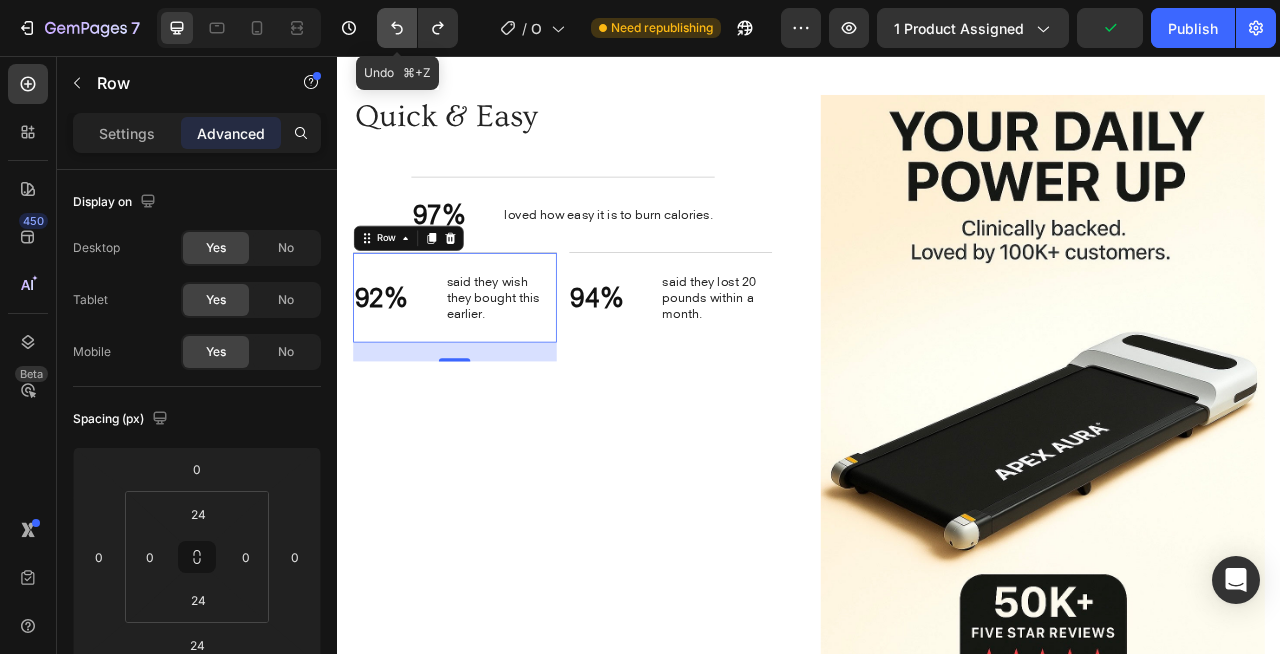 click 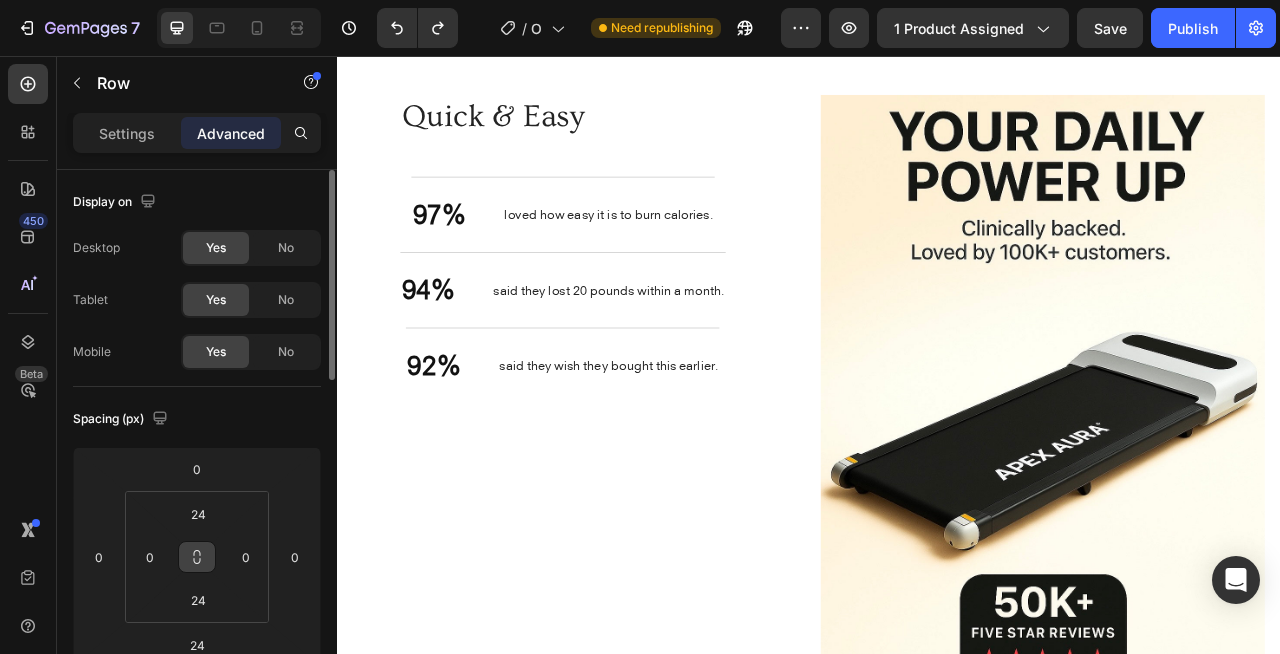 click 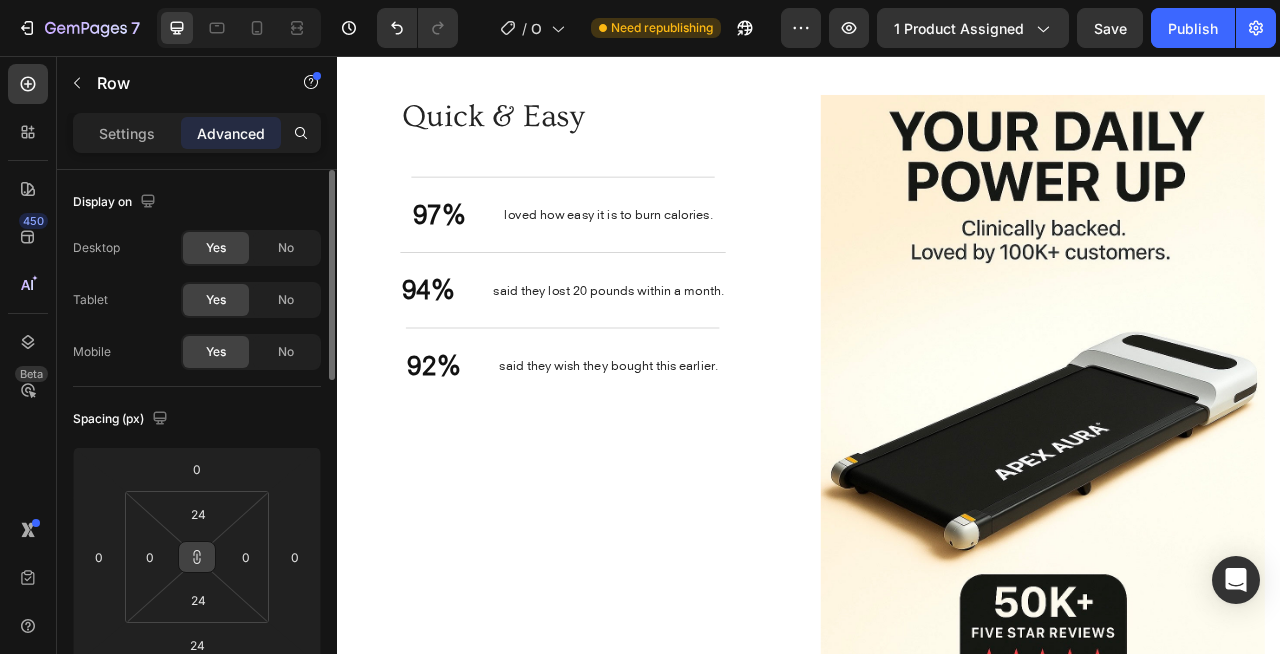 click 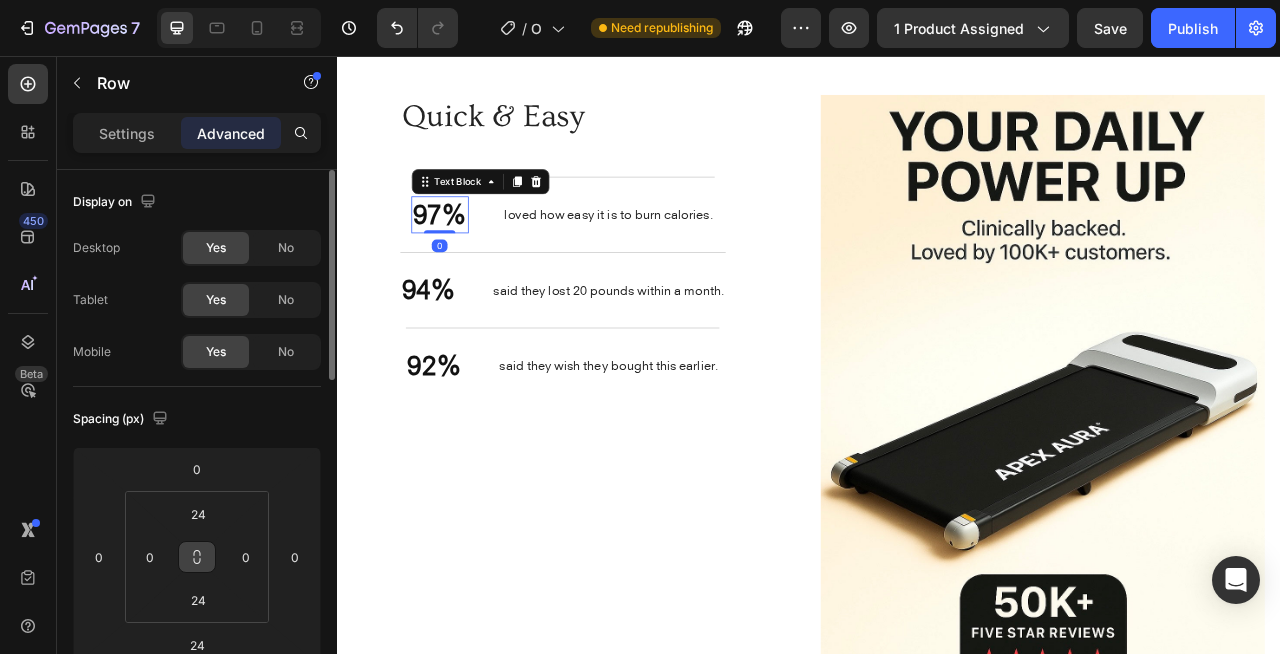 click on "97%" at bounding box center (467, 257) 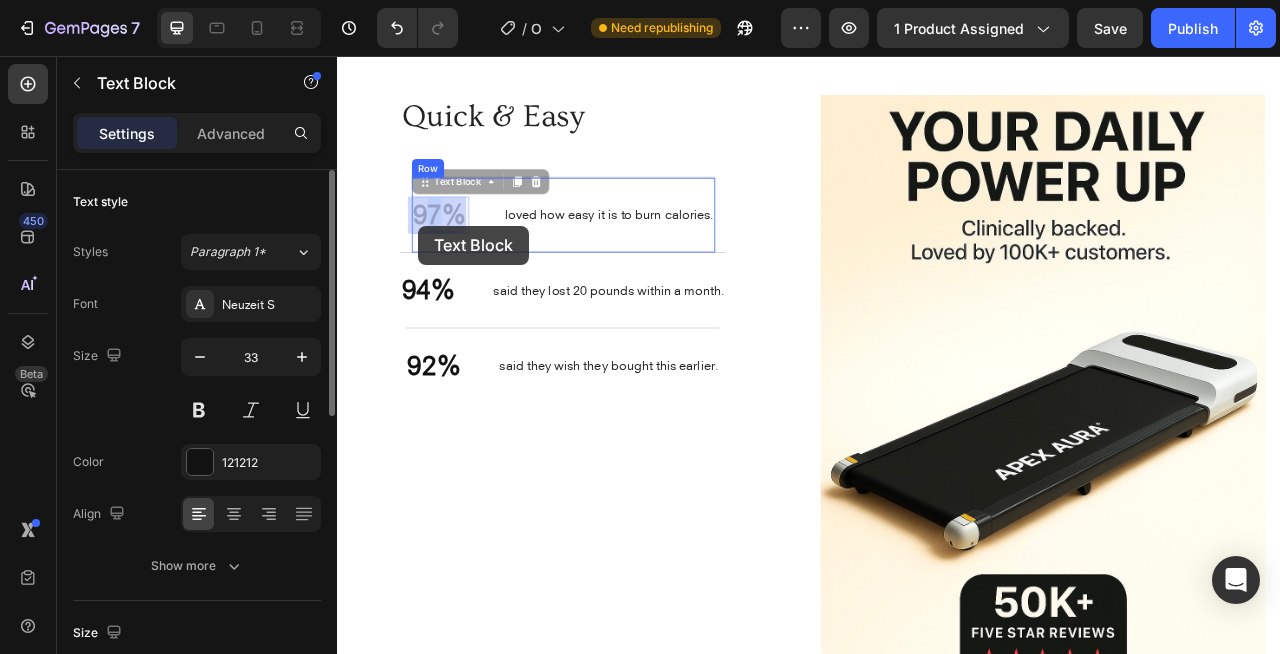 drag, startPoint x: 461, startPoint y: 275, endPoint x: 441, endPoint y: 272, distance: 20.22375 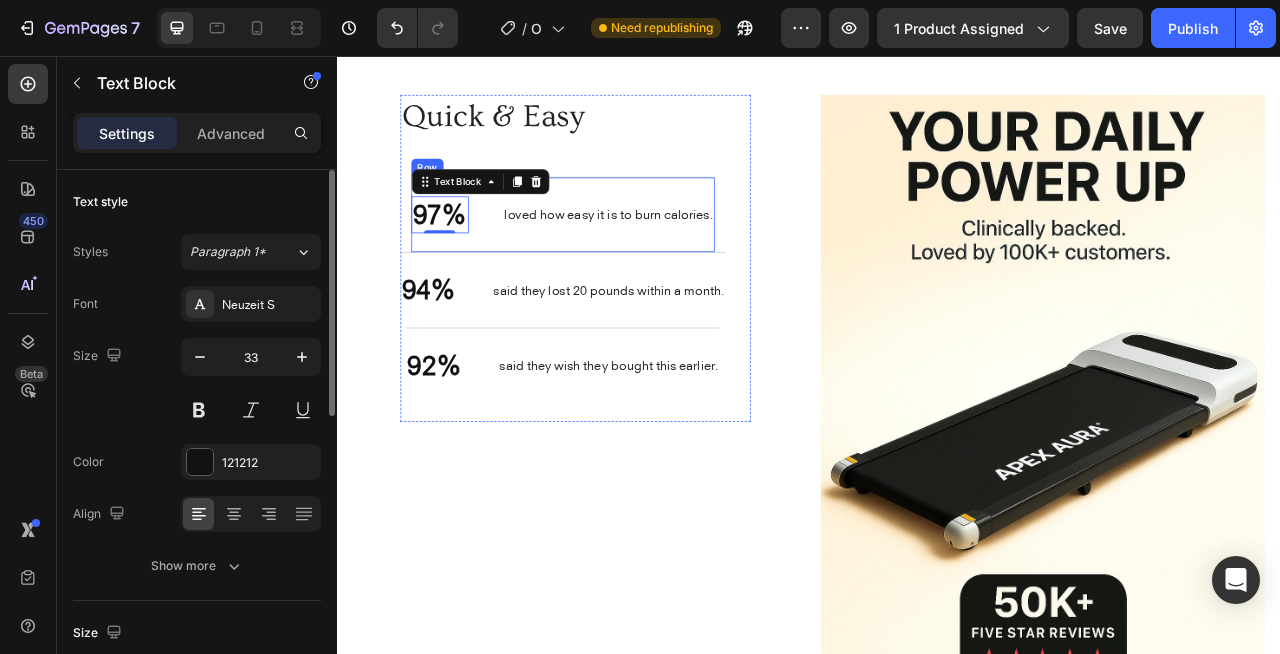 click on "97% Text Block   0 loved how easy it is to burn calories. Text Block Row" at bounding box center [624, 257] 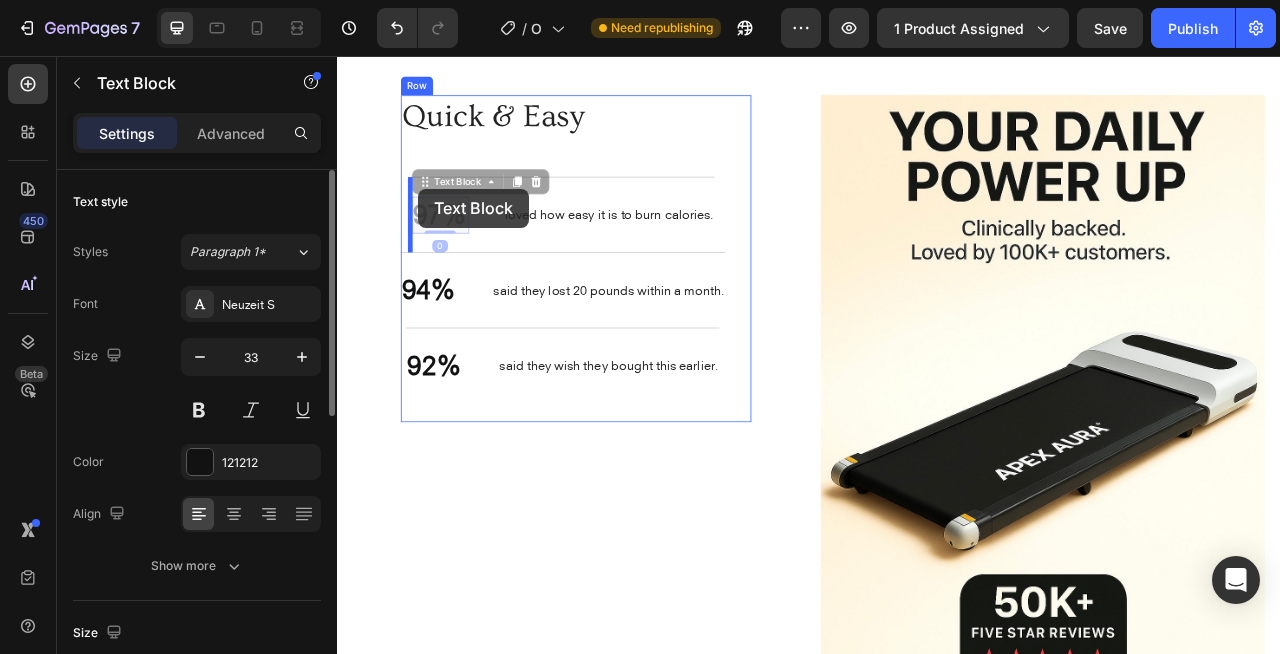 drag, startPoint x: 462, startPoint y: 226, endPoint x: 440, endPoint y: 225, distance: 22.022715 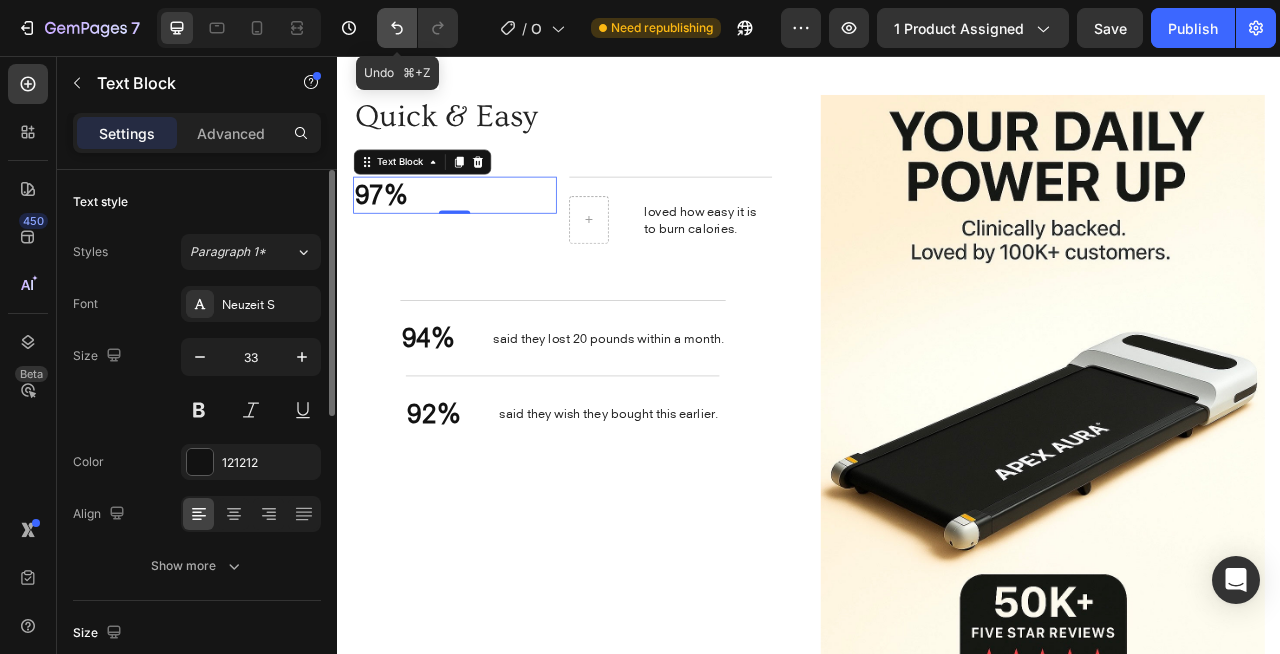 click 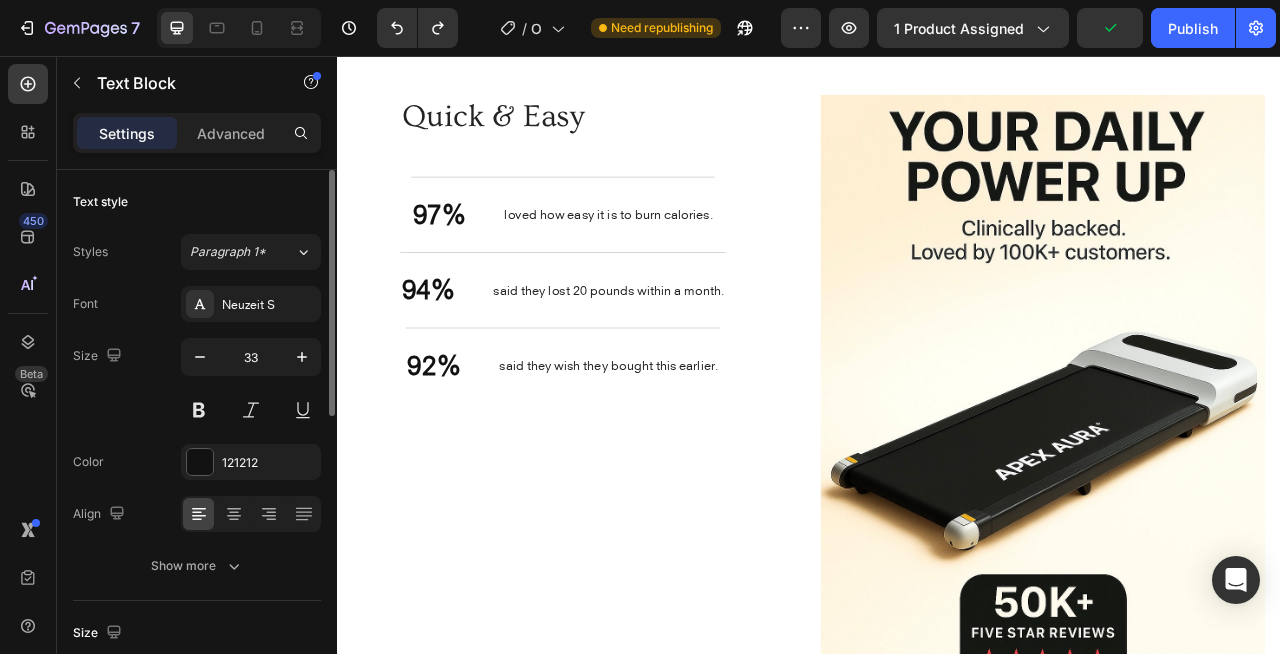 click on "97%" at bounding box center [467, 257] 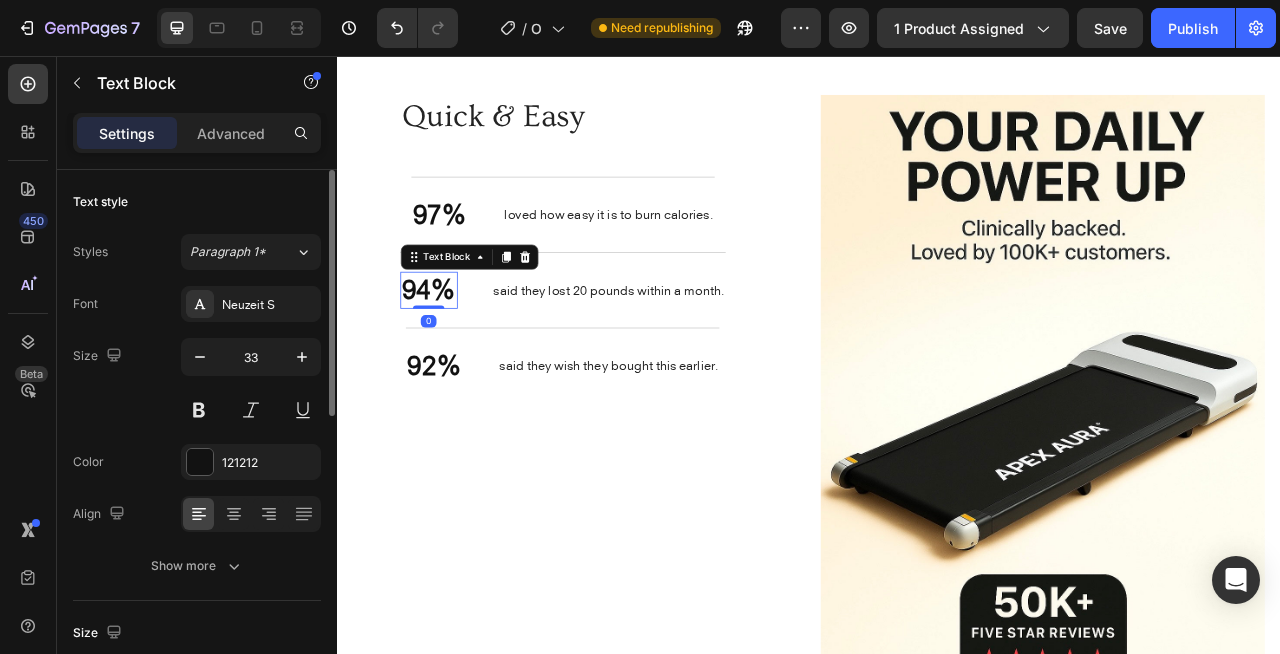 click on "94%" at bounding box center (453, 353) 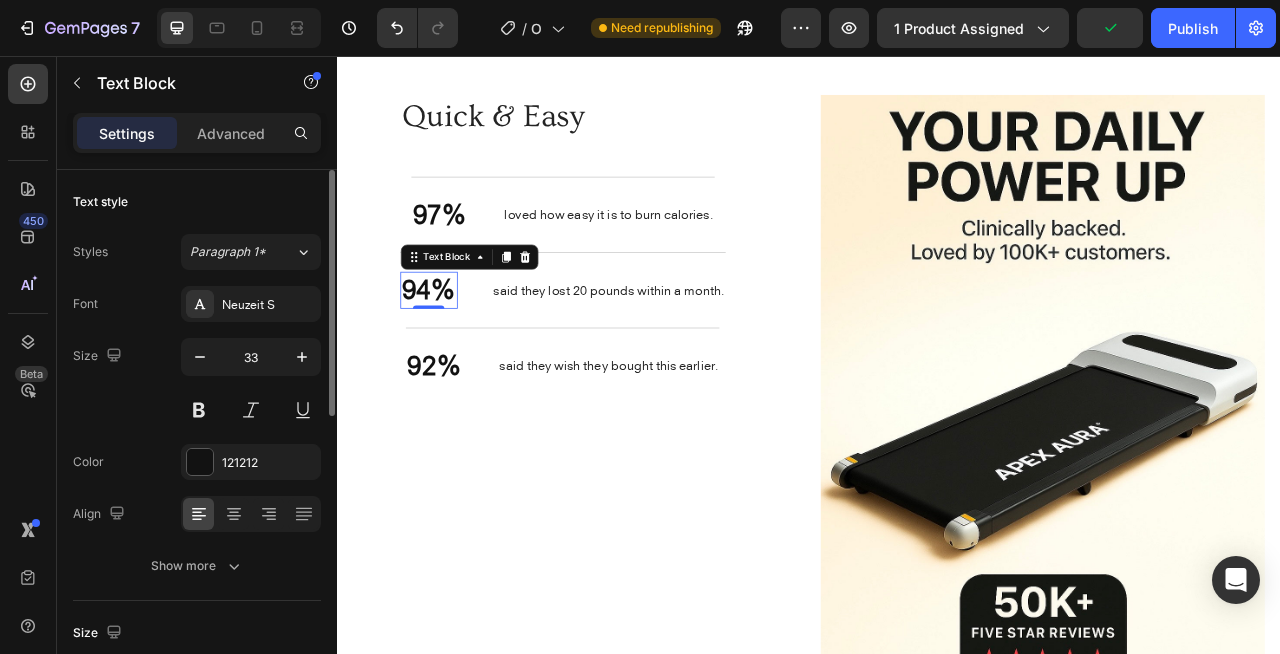click on "94%" at bounding box center (453, 353) 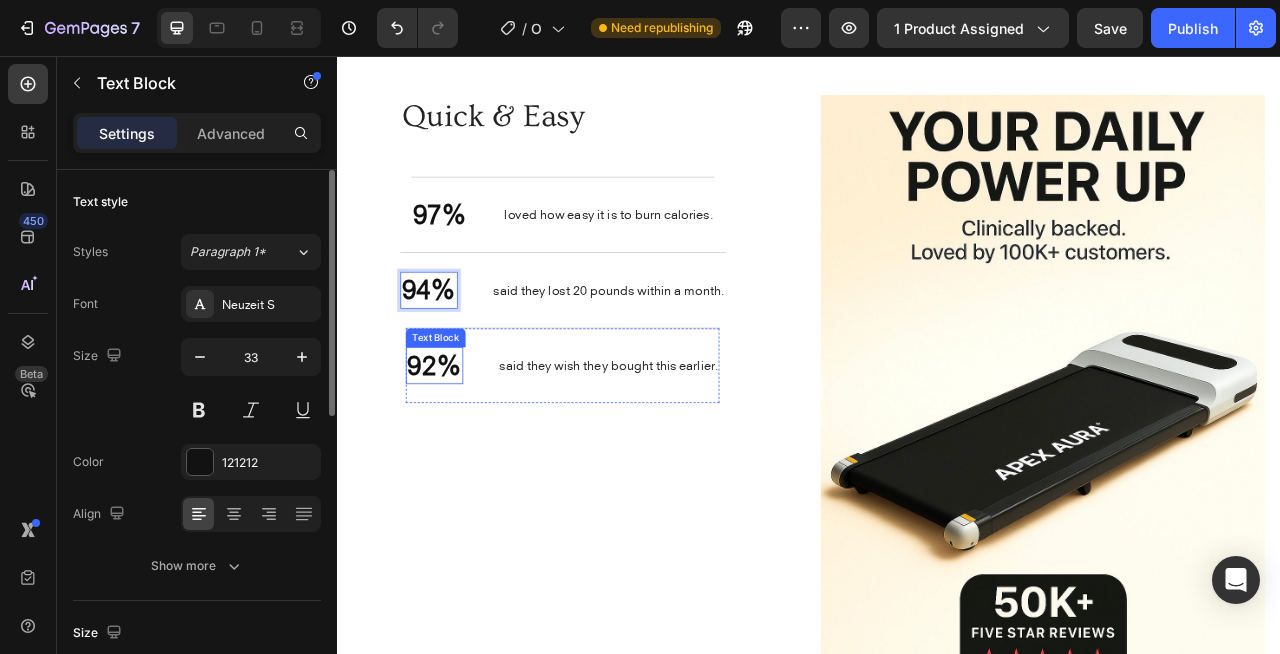 click on "92%" at bounding box center (460, 449) 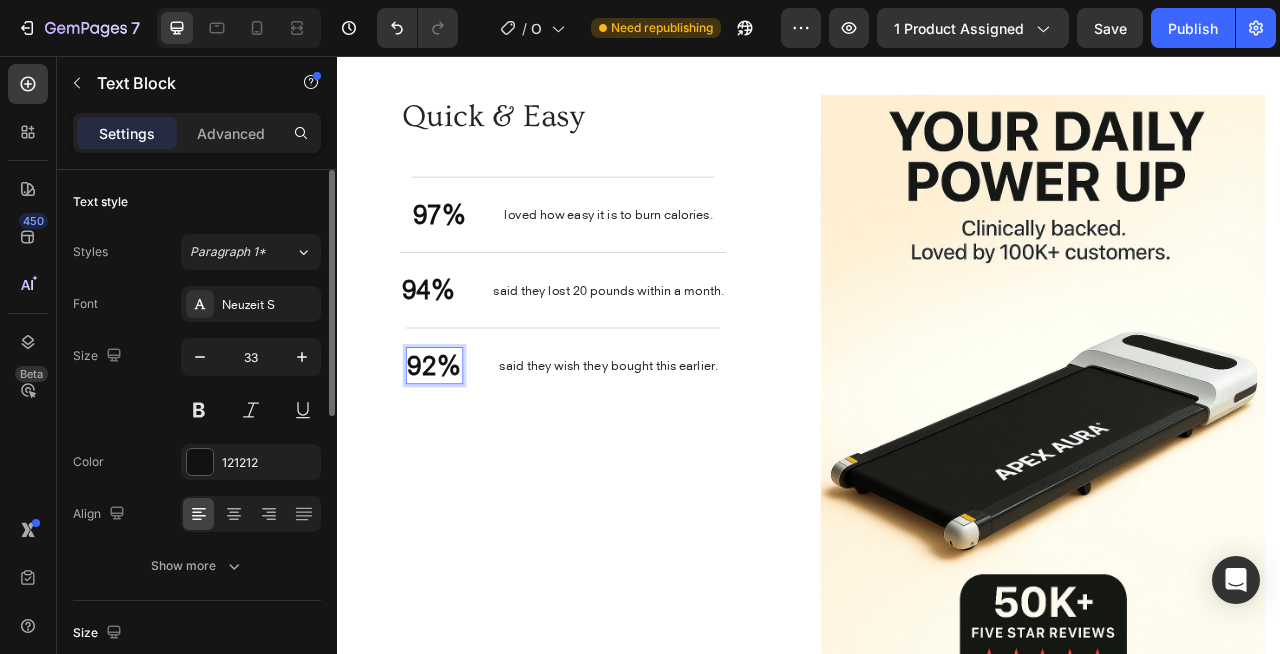 click on "92%" at bounding box center [460, 449] 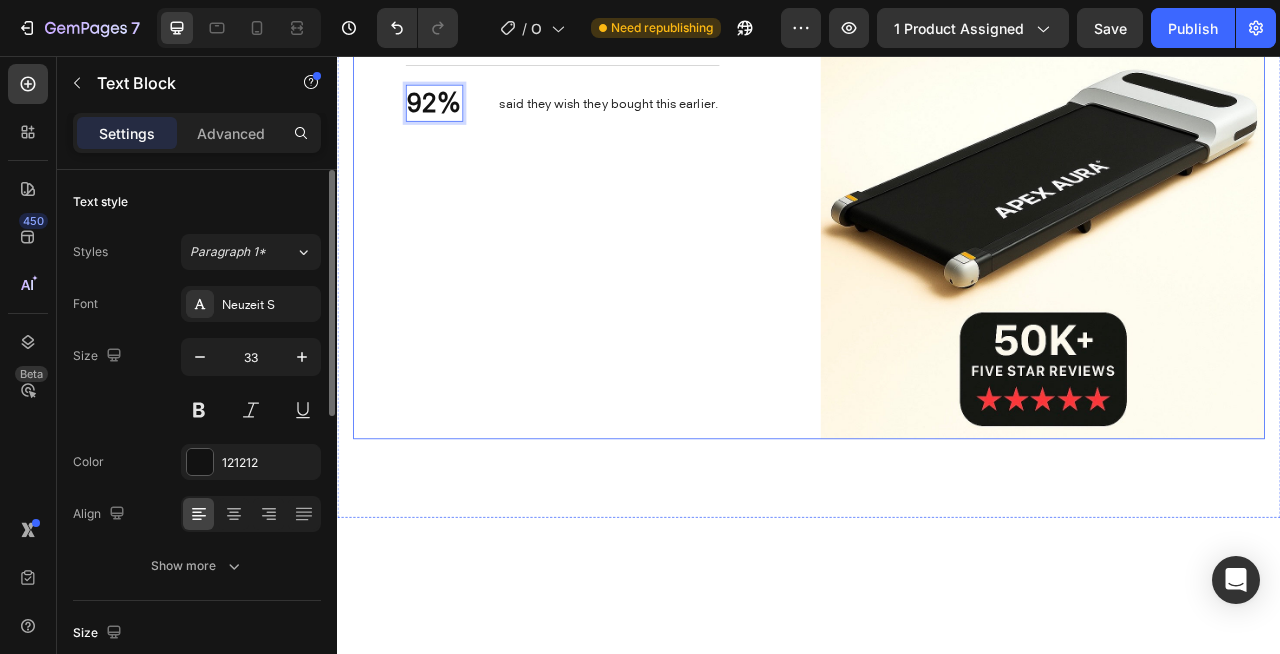 scroll, scrollTop: 3016, scrollLeft: 0, axis: vertical 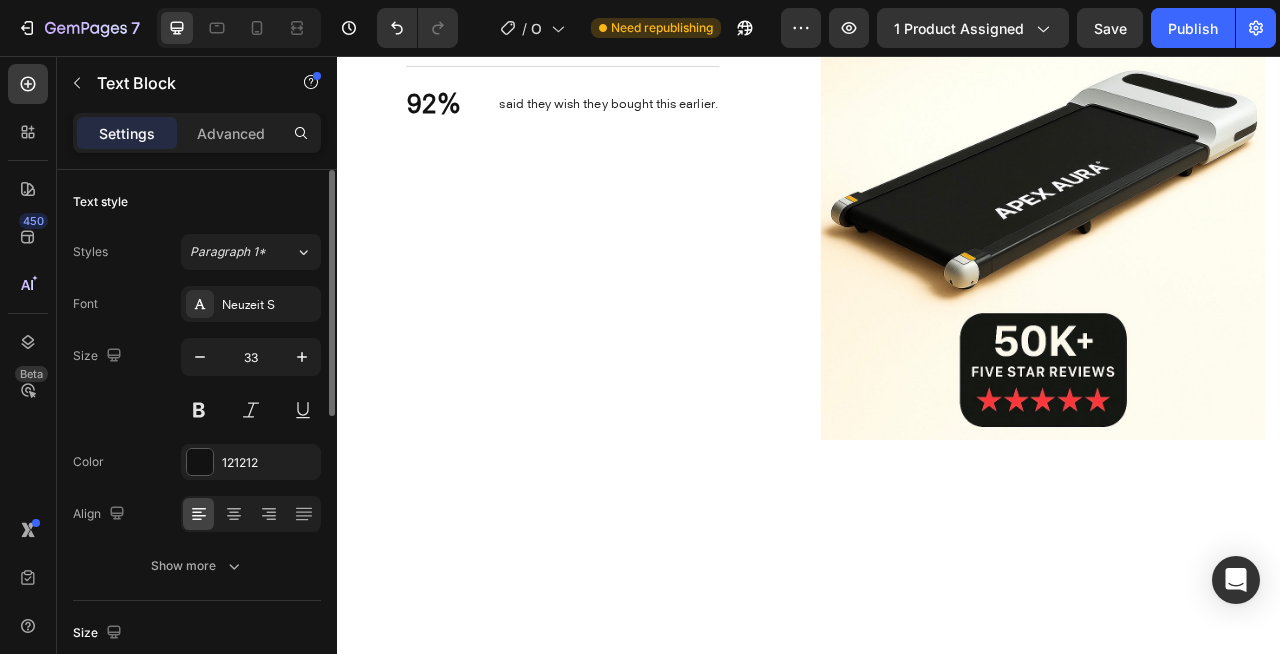 click on "Quick & Easy" at bounding box center [624, -200] 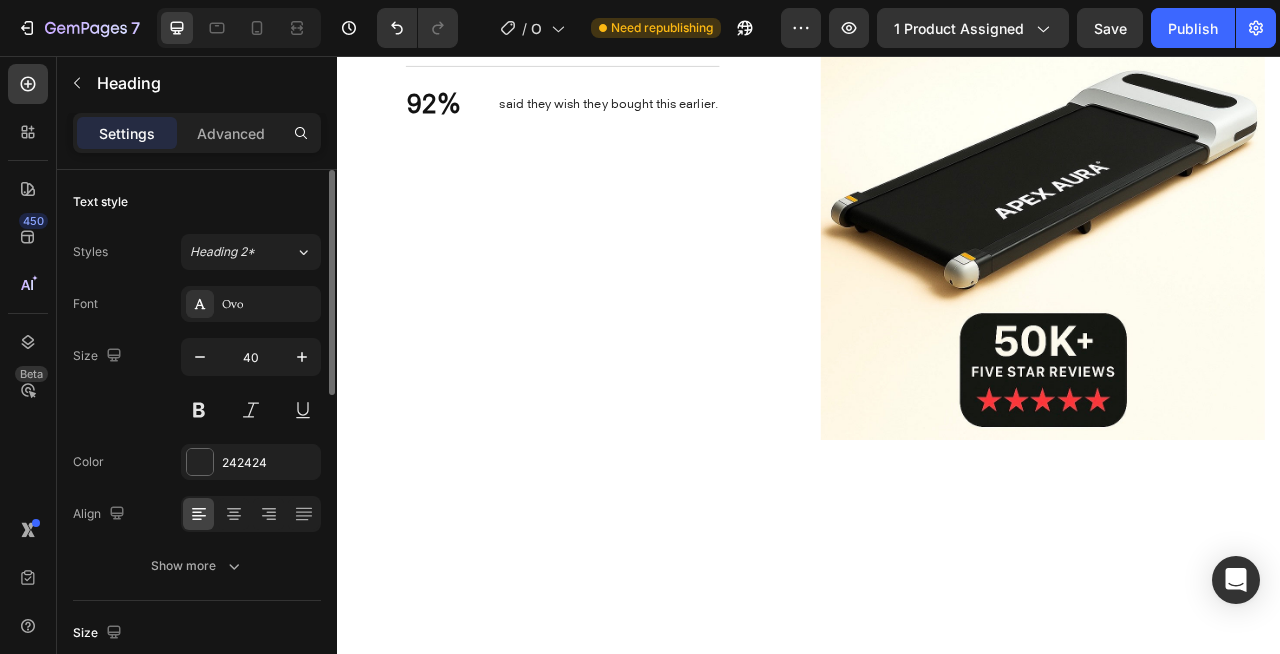 click on "Quick & Easy" at bounding box center [624, -200] 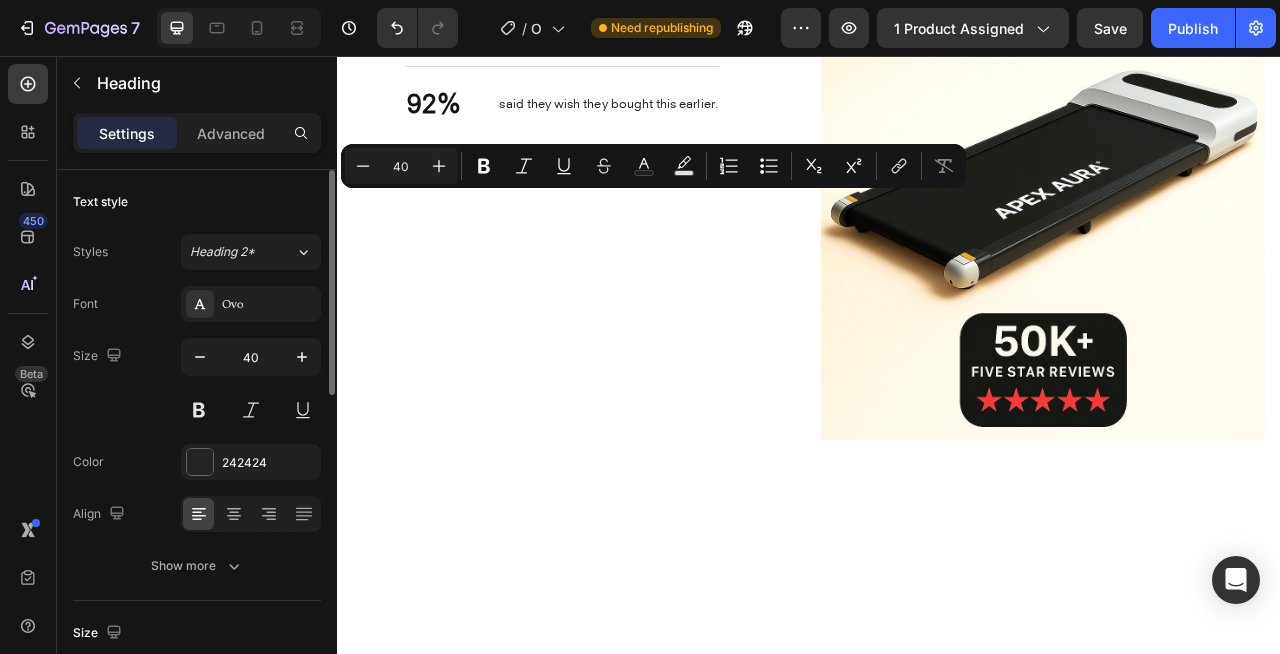 drag, startPoint x: 399, startPoint y: 241, endPoint x: 637, endPoint y: 259, distance: 238.6797 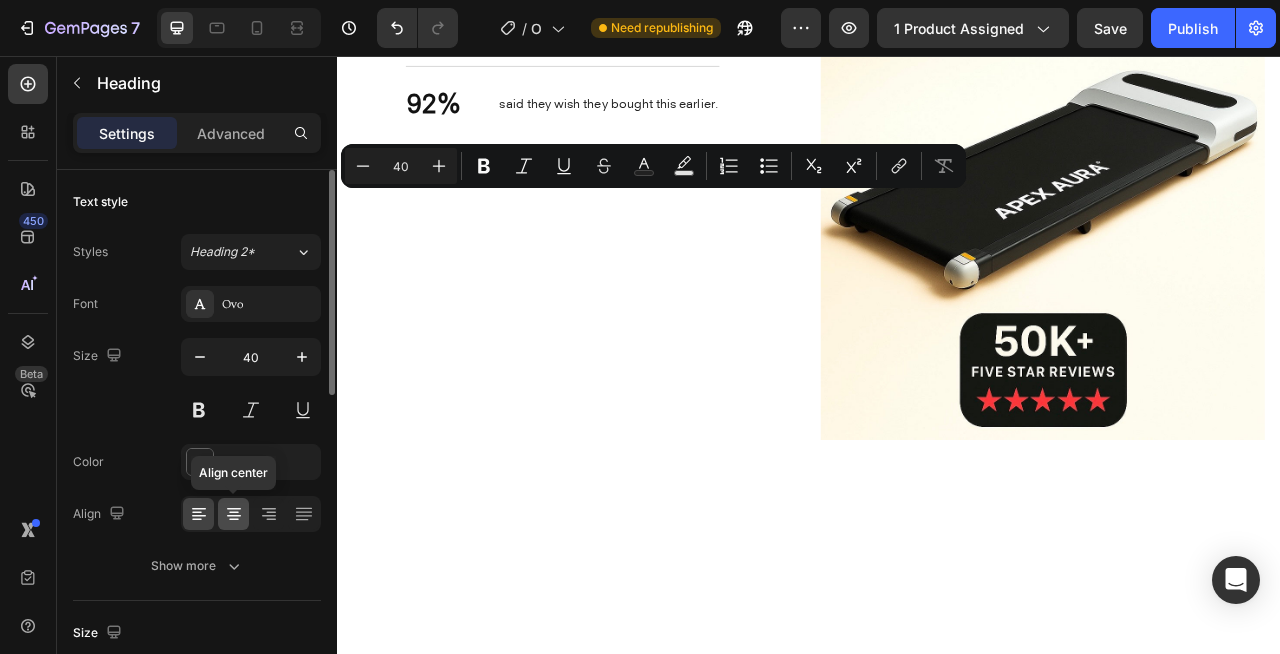 click 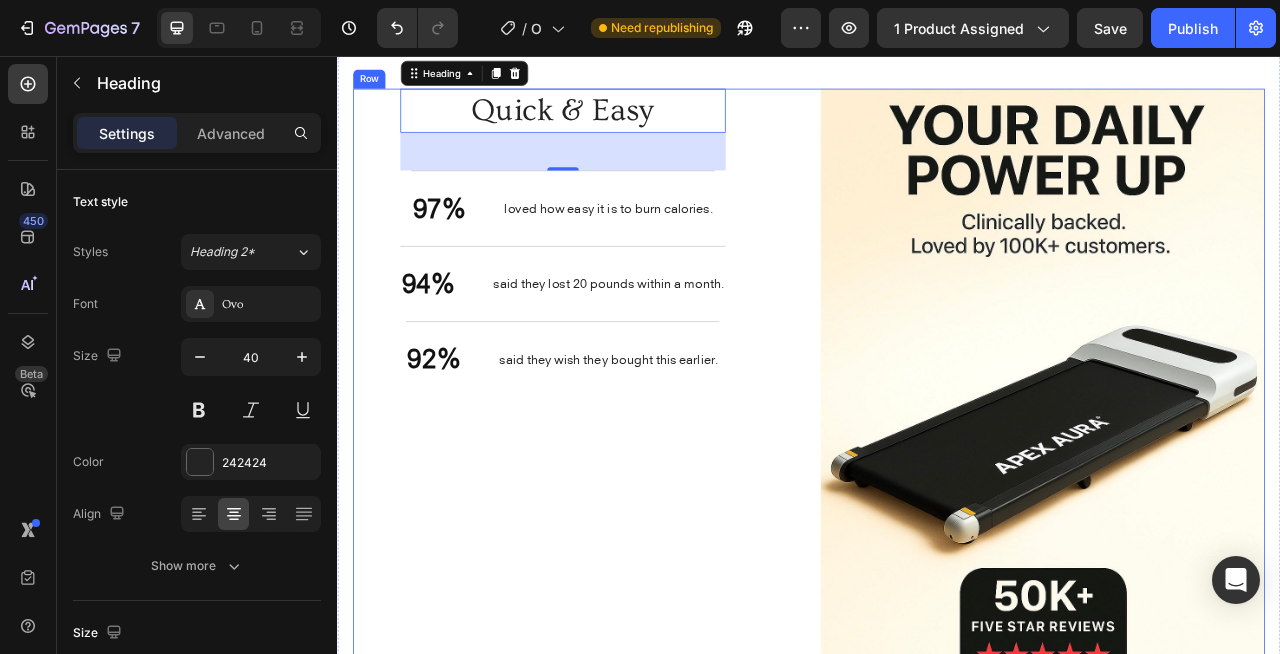 scroll, scrollTop: 3138, scrollLeft: 0, axis: vertical 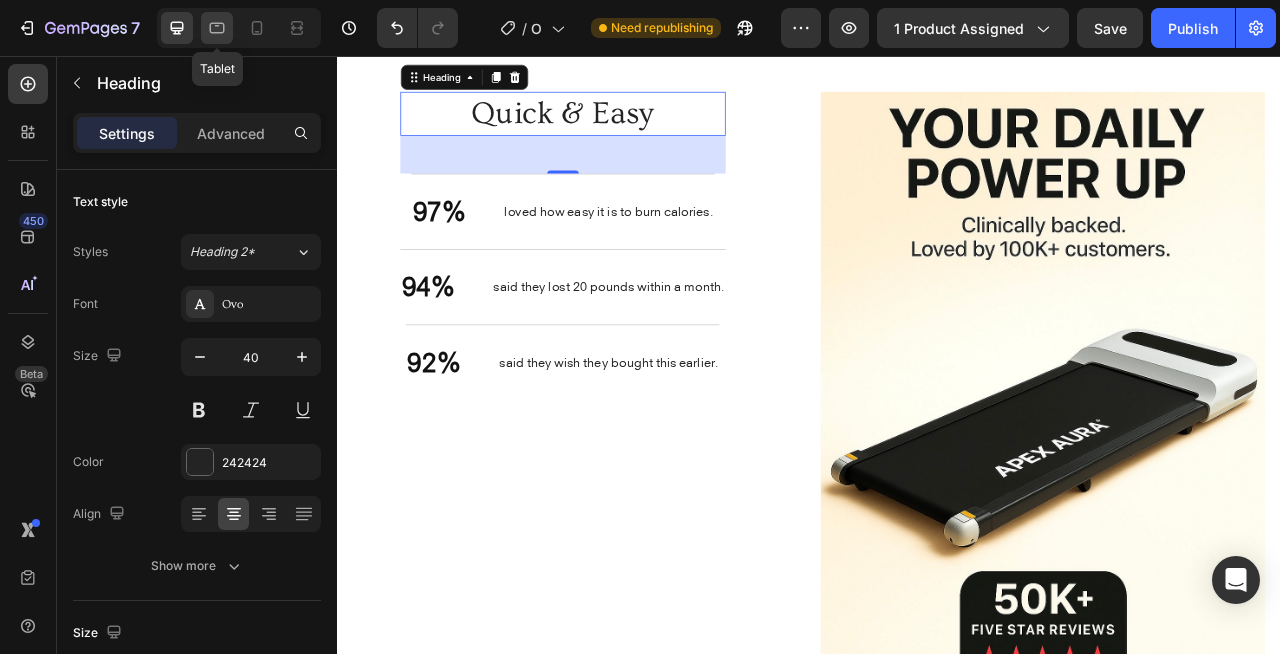 click 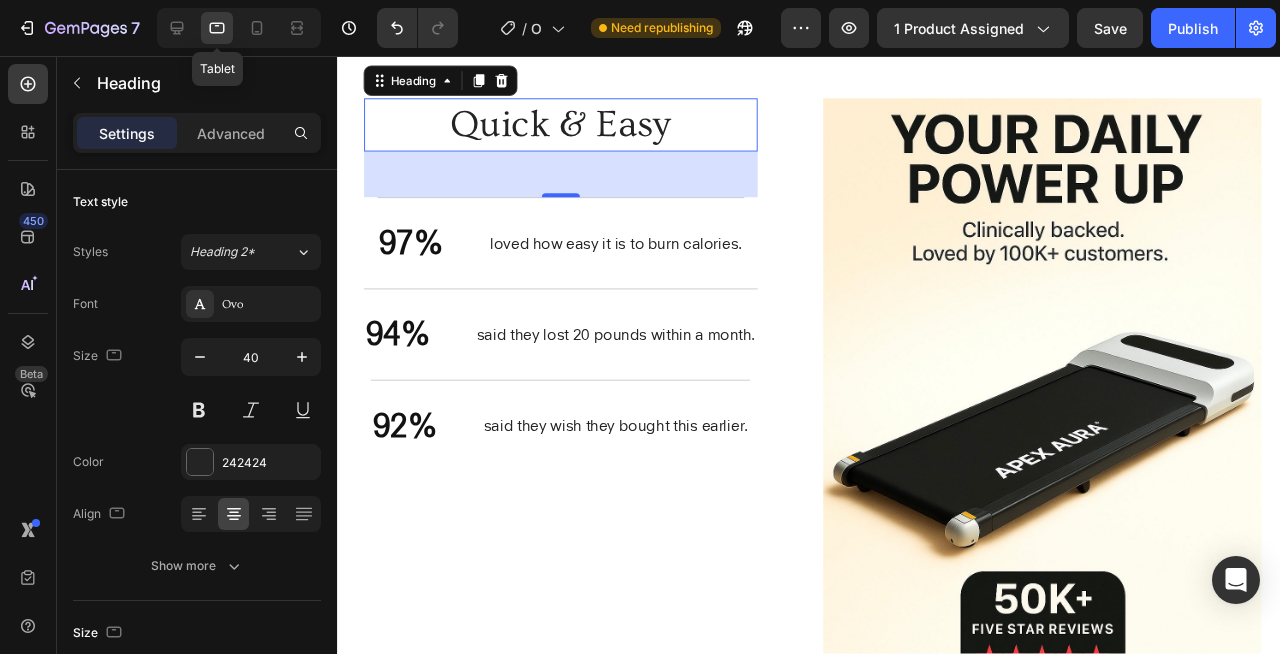 scroll, scrollTop: 3112, scrollLeft: 0, axis: vertical 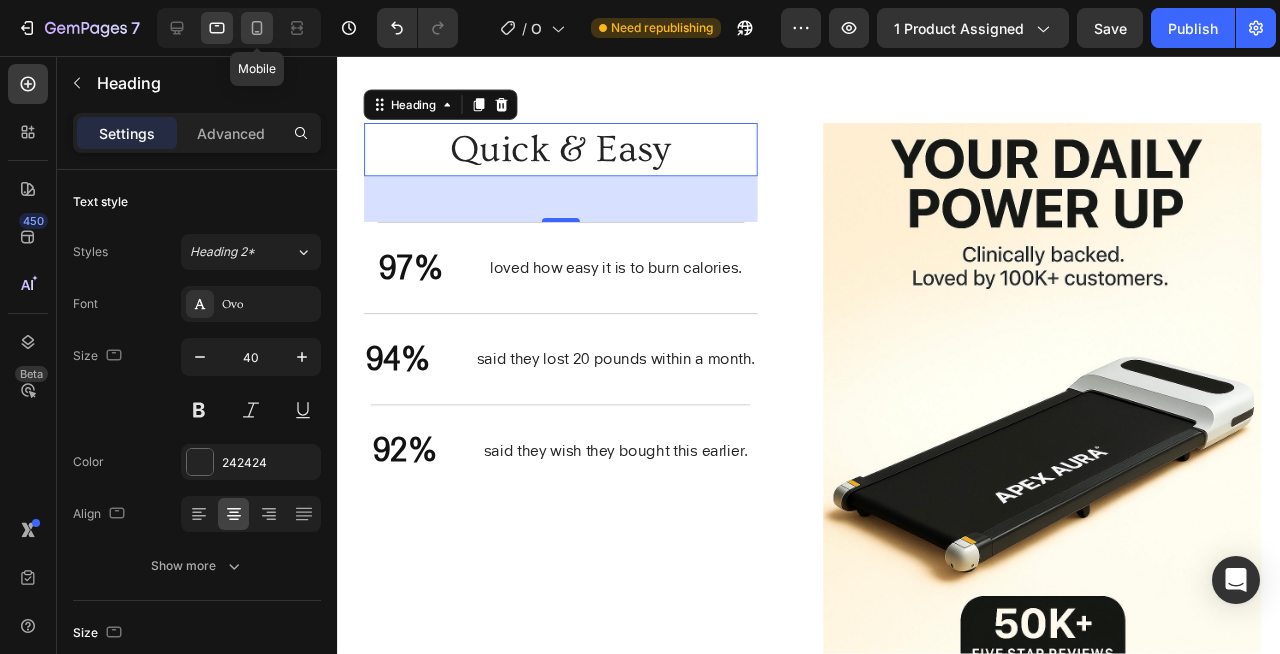 click 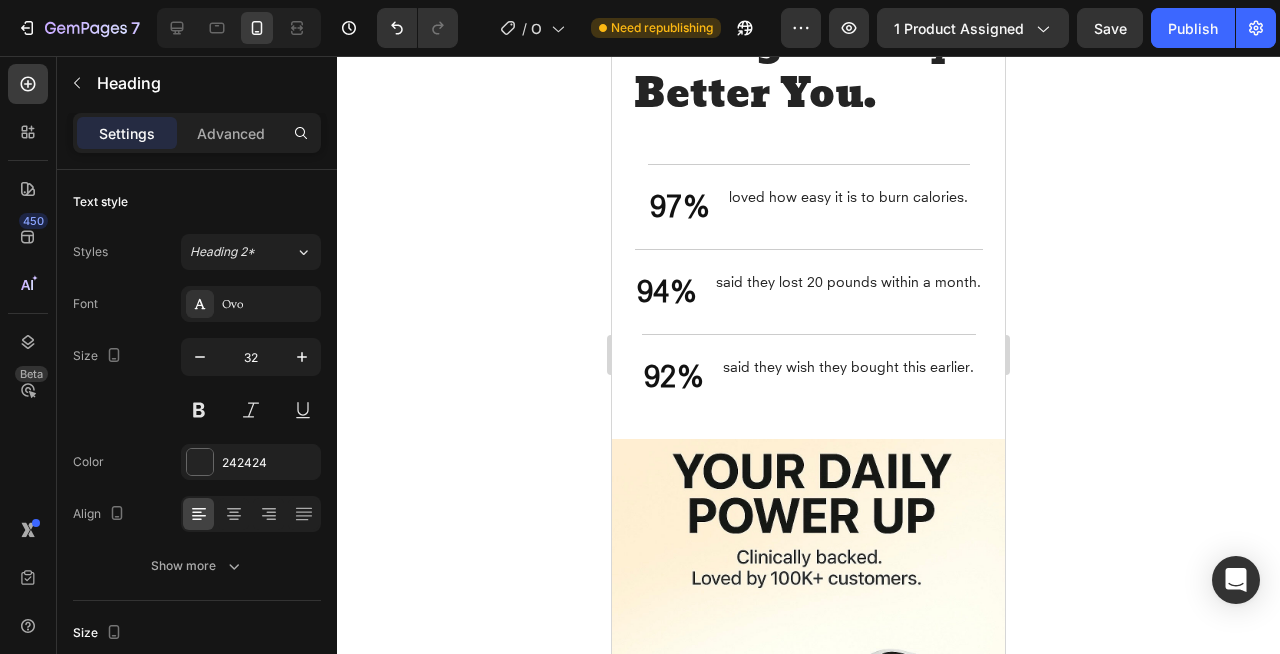 scroll, scrollTop: 3044, scrollLeft: 0, axis: vertical 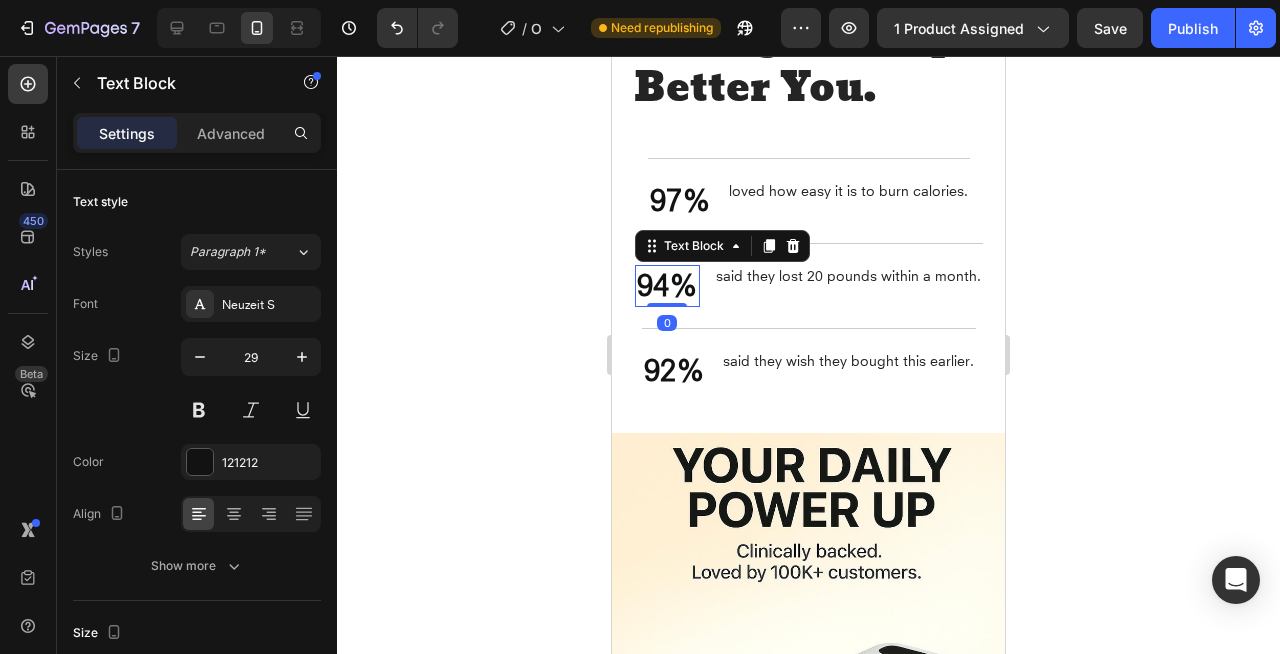 click on "94%" at bounding box center [667, 286] 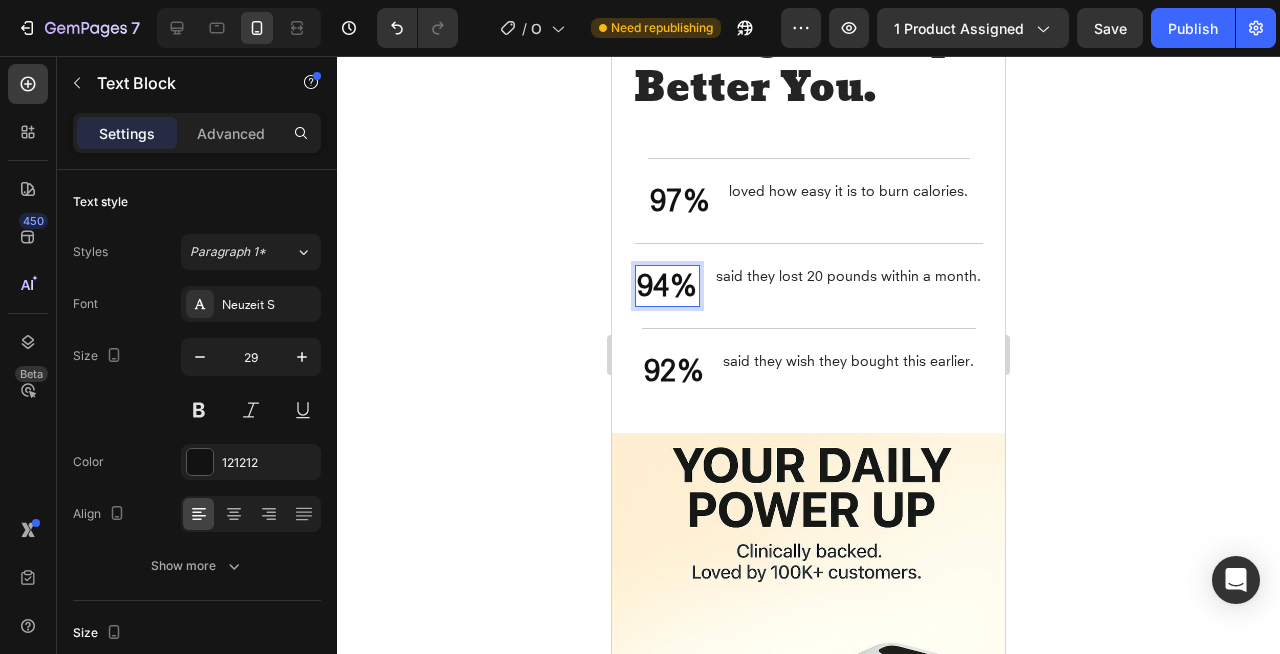 click on "94%" at bounding box center [667, 286] 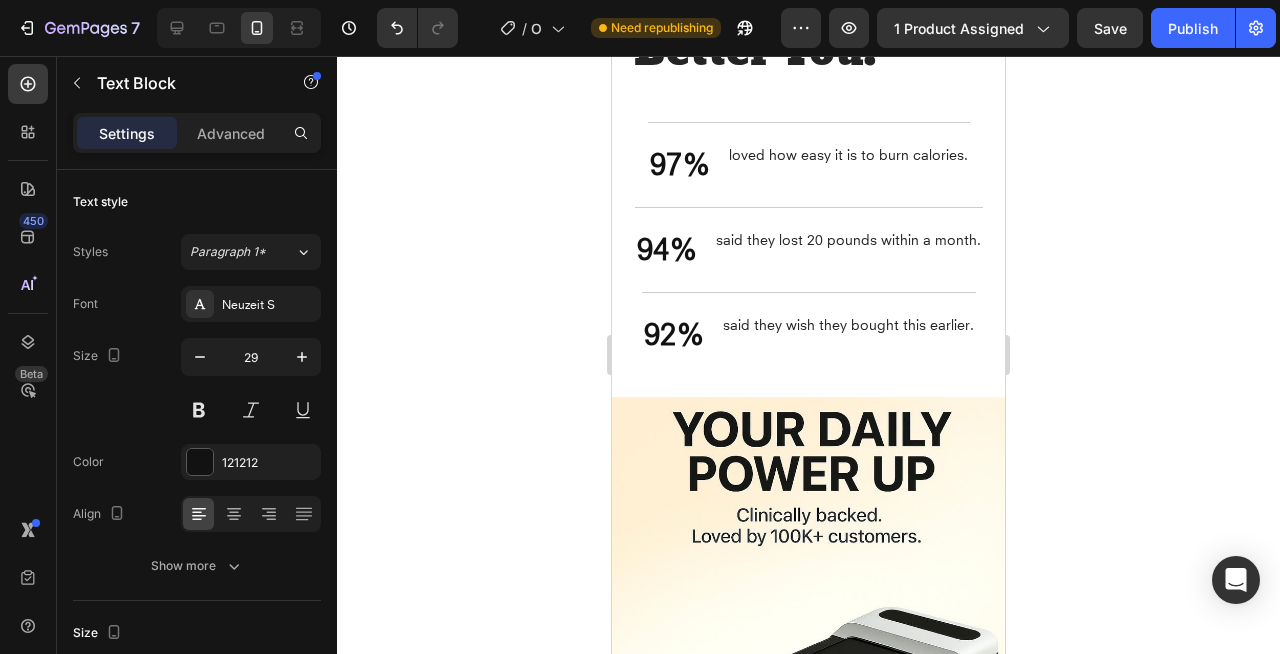 scroll, scrollTop: 3501, scrollLeft: 0, axis: vertical 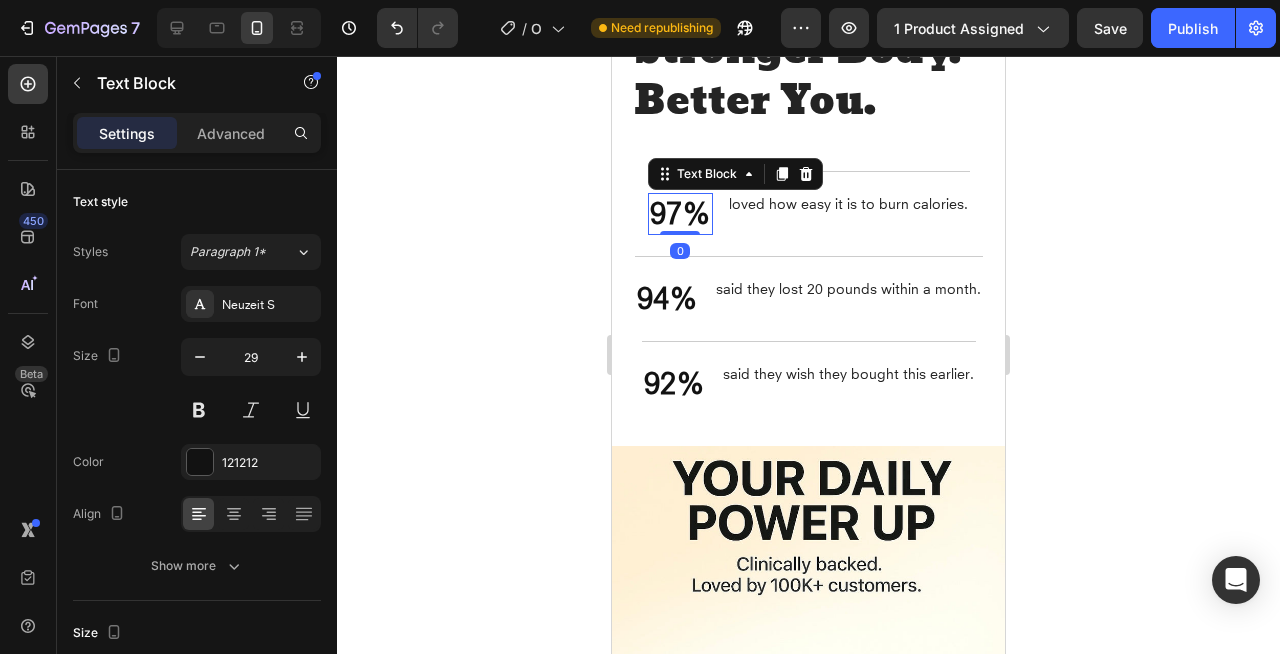 click on "97%" at bounding box center [680, 214] 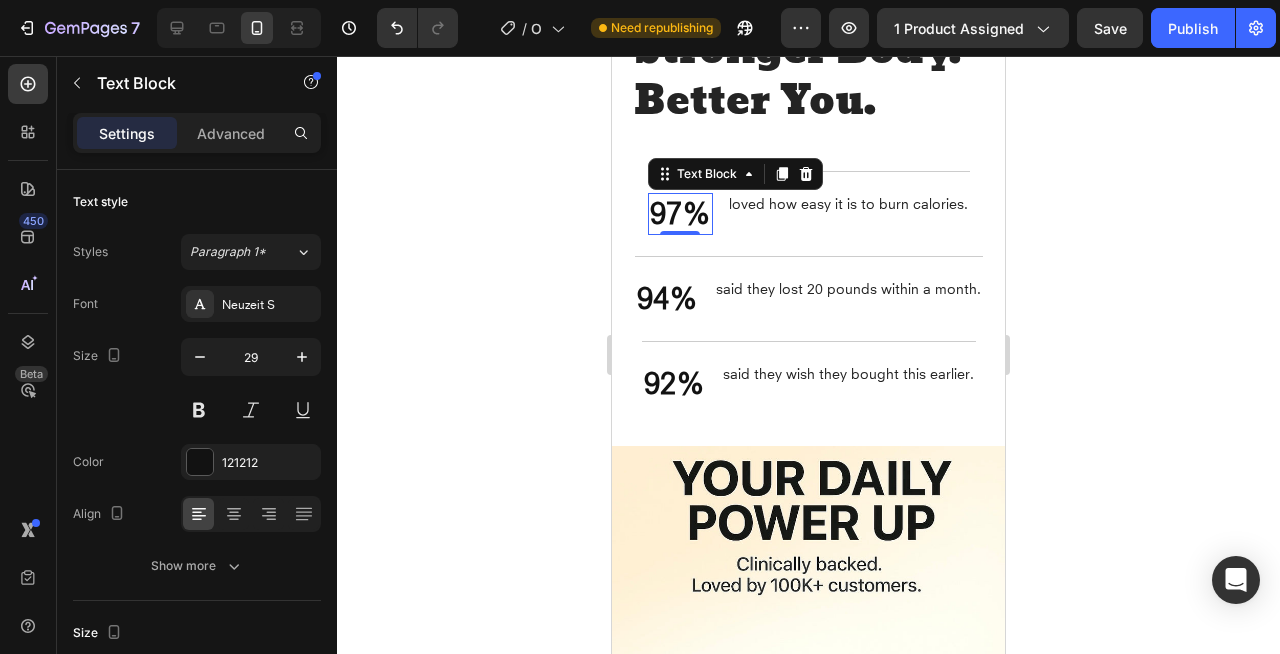 click on "97%" at bounding box center [680, 214] 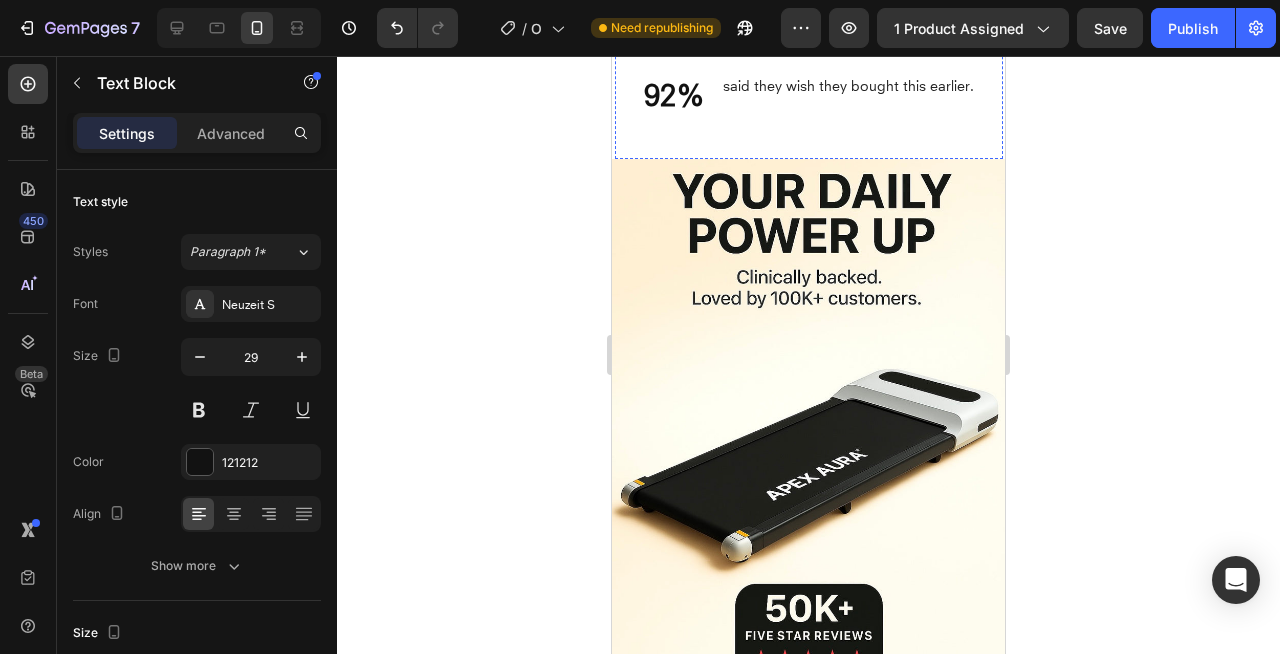 scroll, scrollTop: 3278, scrollLeft: 0, axis: vertical 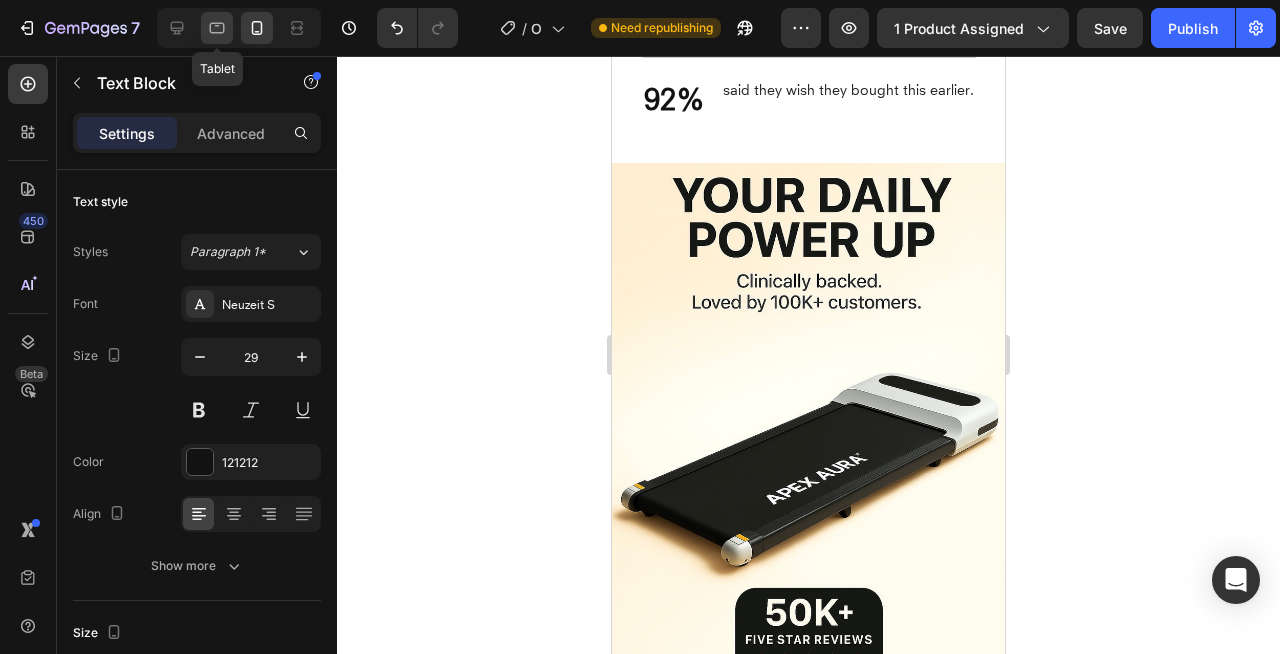 click 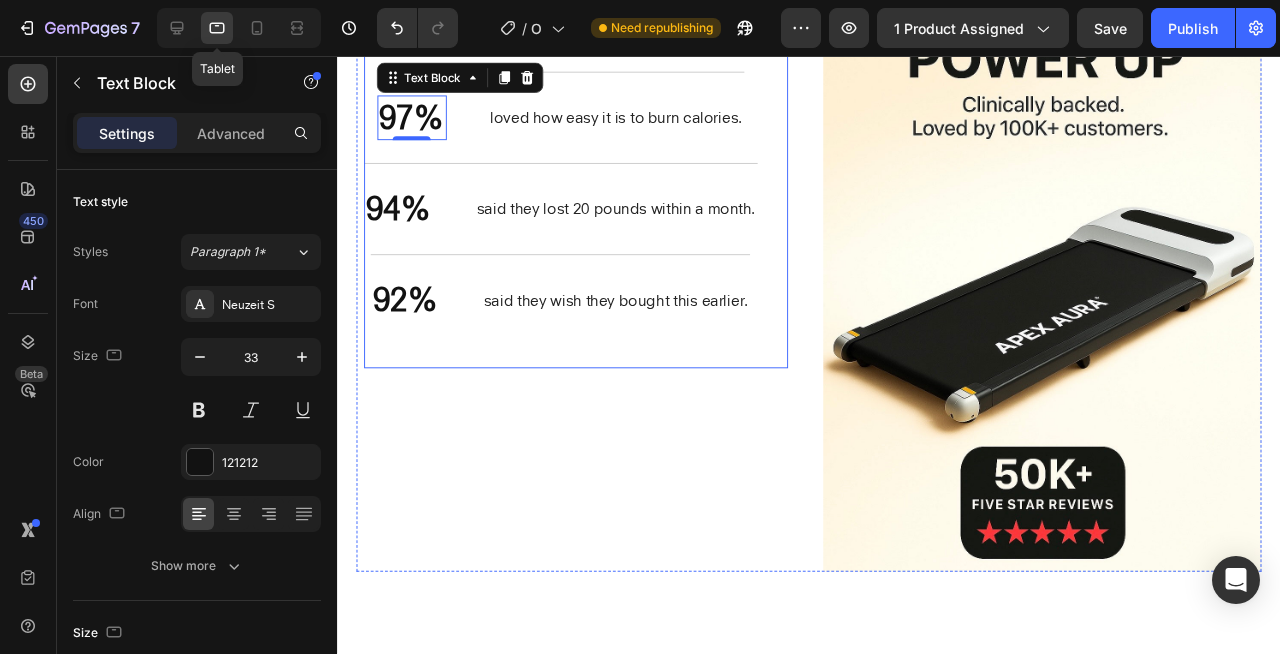 scroll, scrollTop: 3538, scrollLeft: 0, axis: vertical 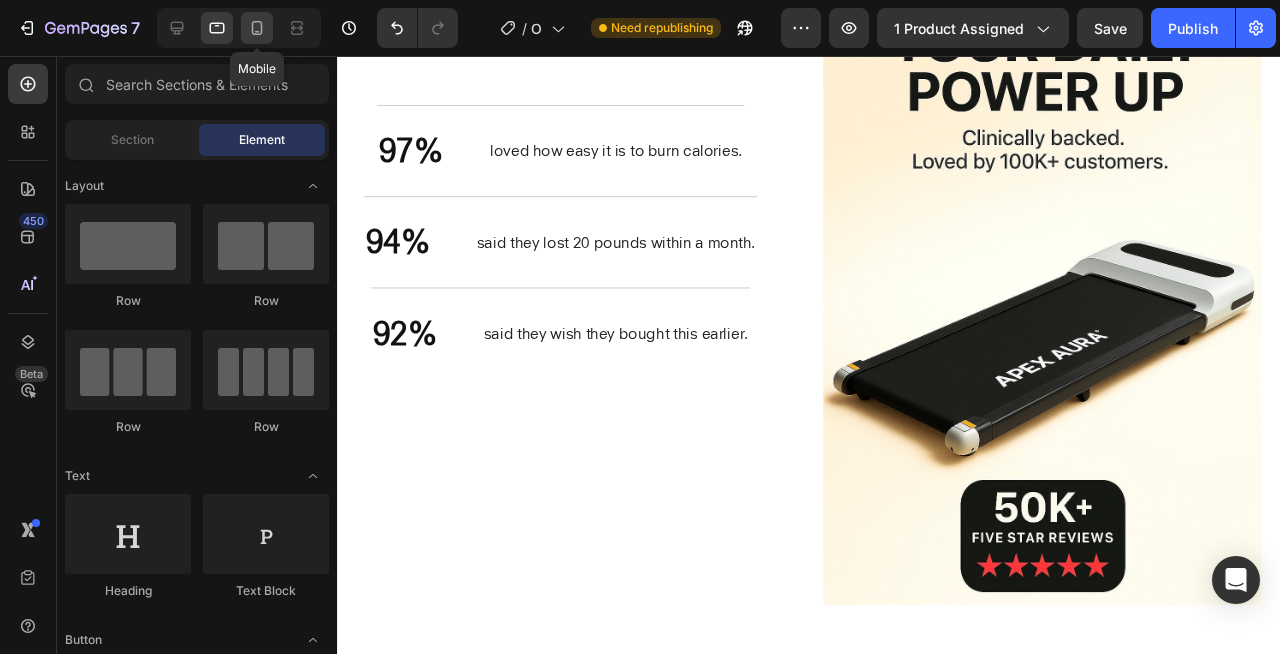 click 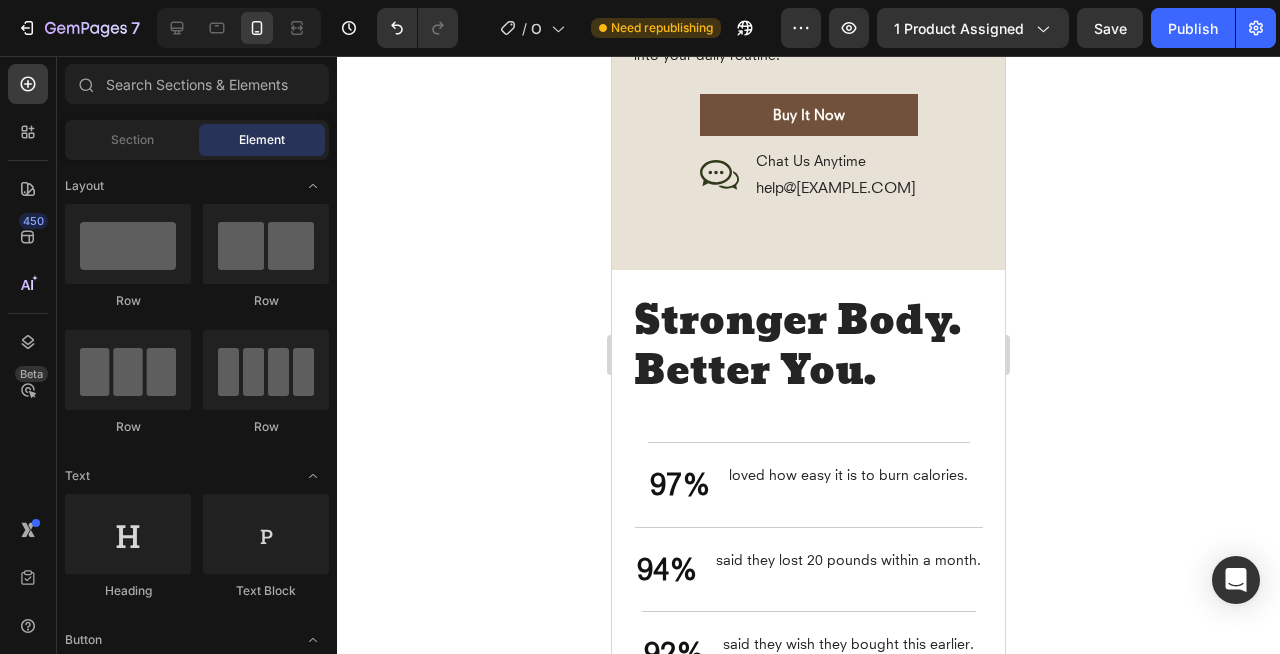 scroll, scrollTop: 2773, scrollLeft: 0, axis: vertical 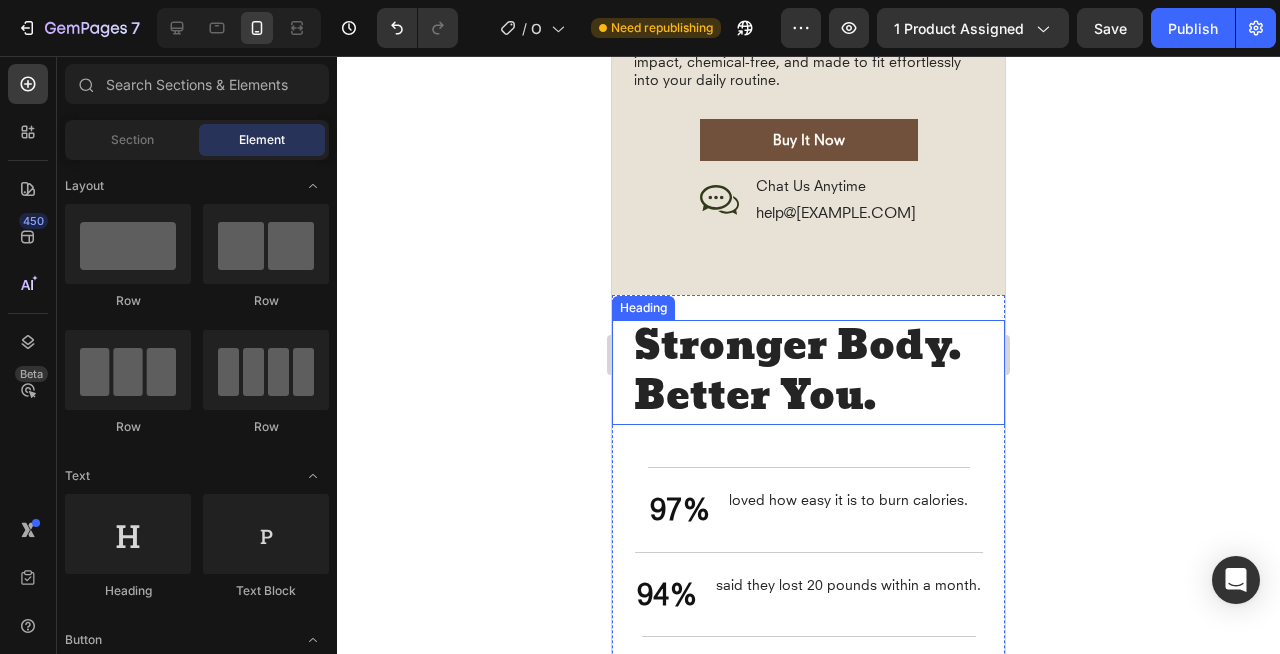 click on "Stronger Body. Better You." at bounding box center (808, 372) 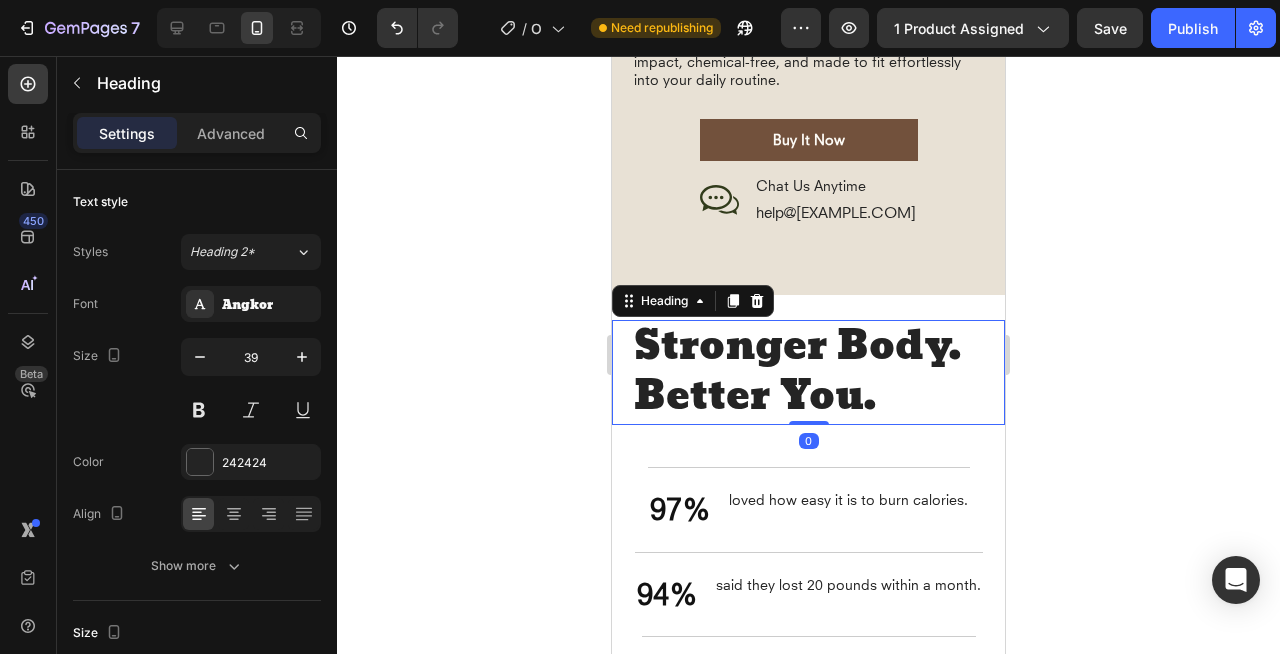 click on "Stronger Body. Better You." at bounding box center [808, 372] 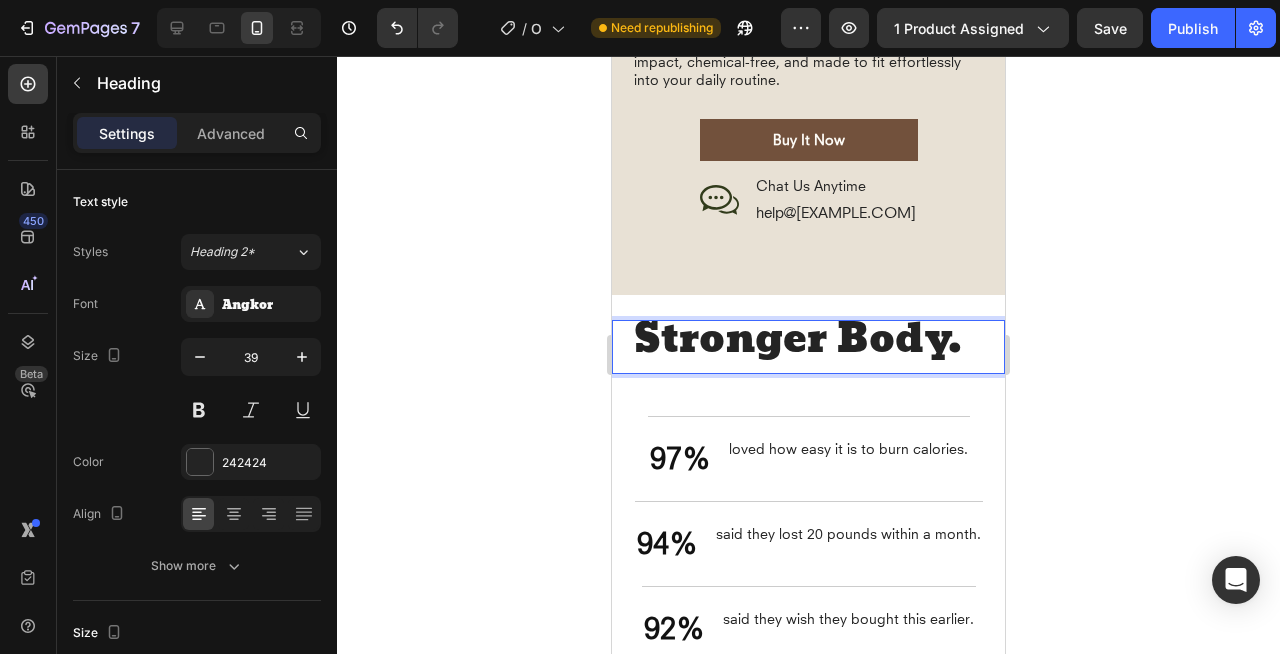 scroll, scrollTop: 0, scrollLeft: 0, axis: both 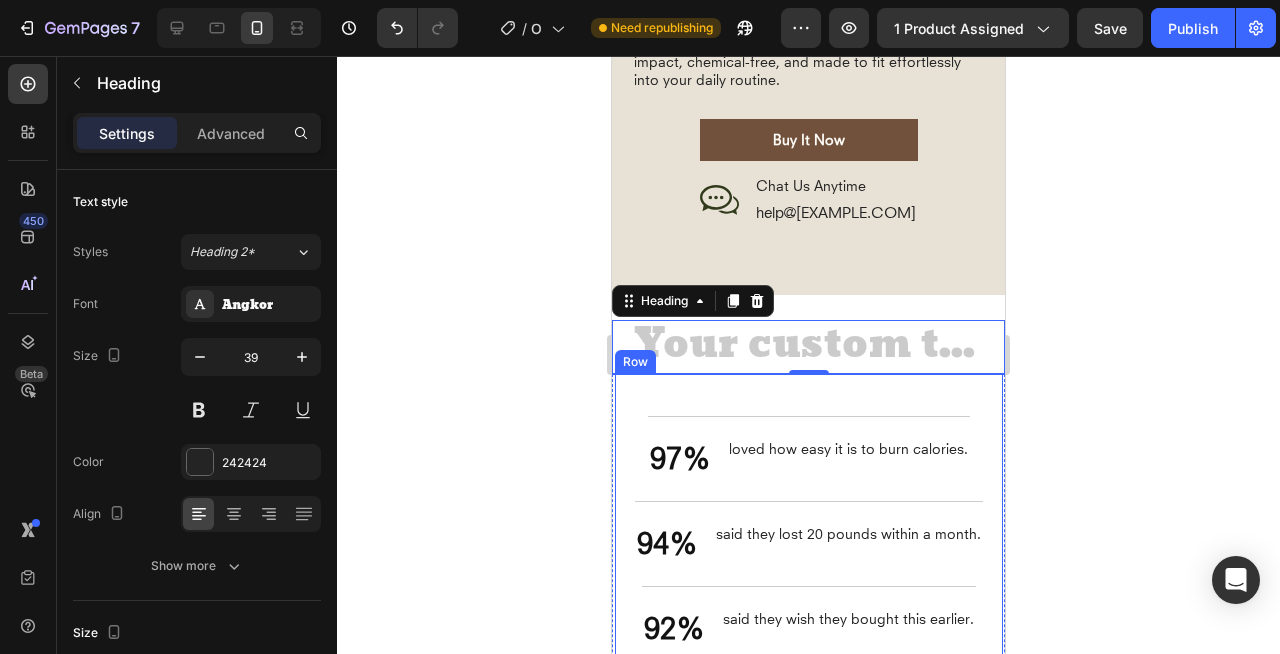 click 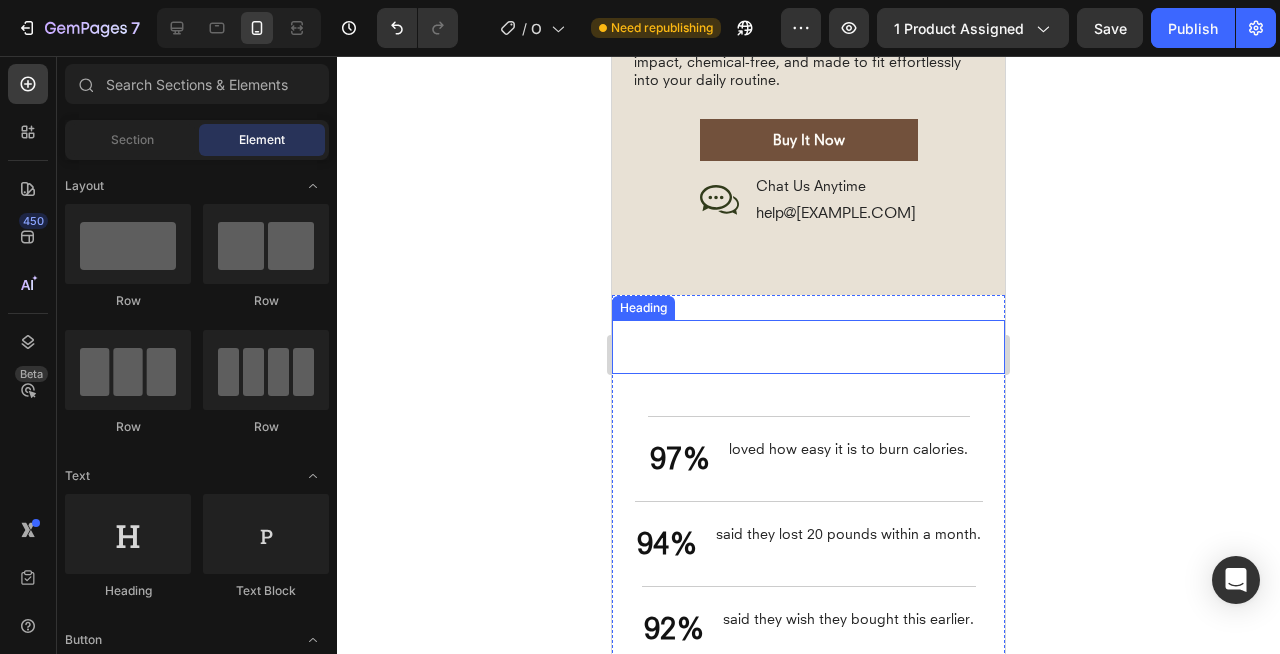 click at bounding box center [808, 347] 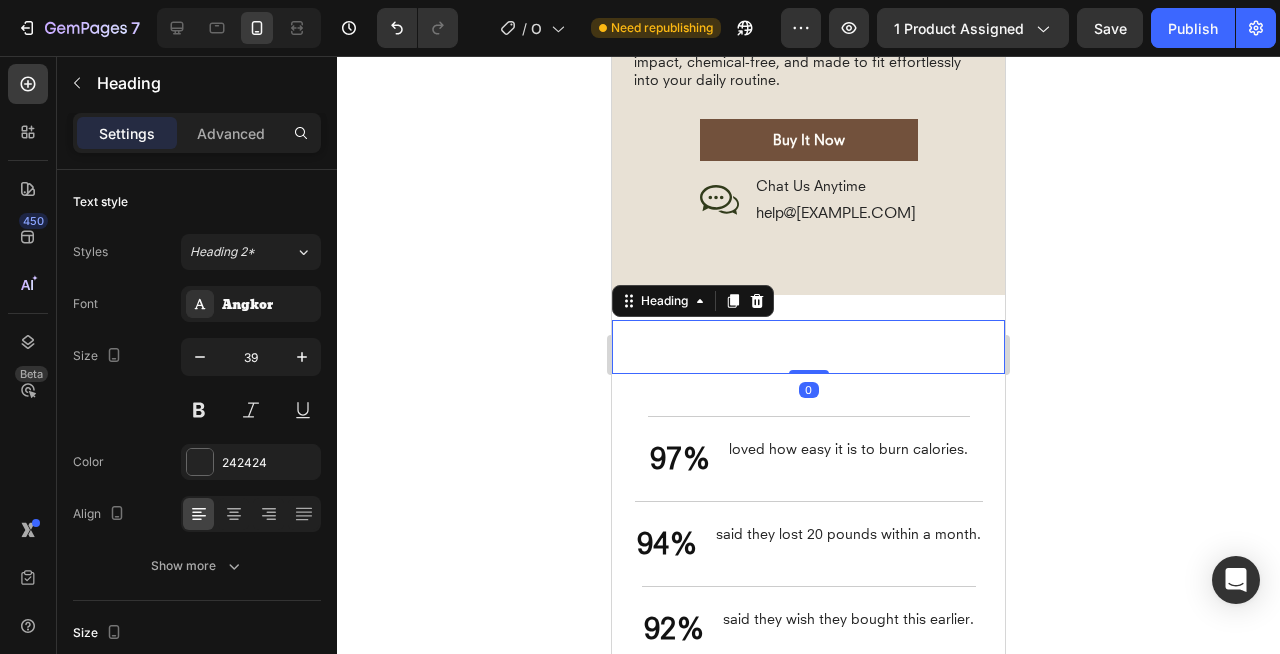 click 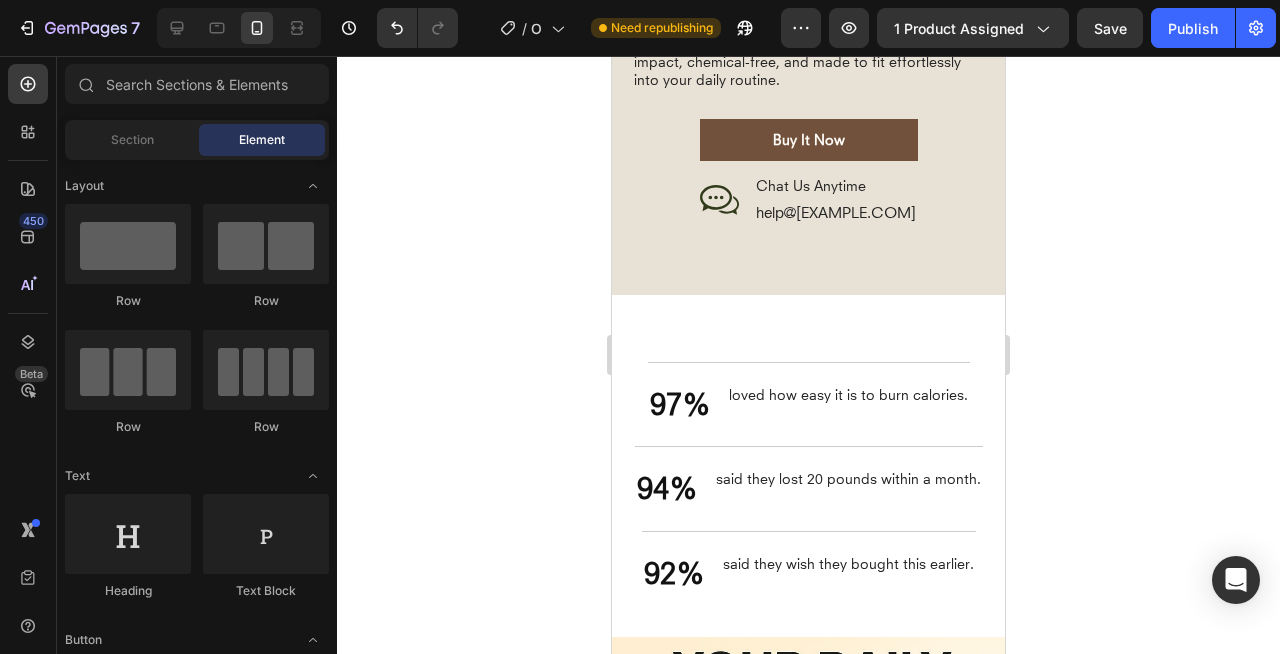 click 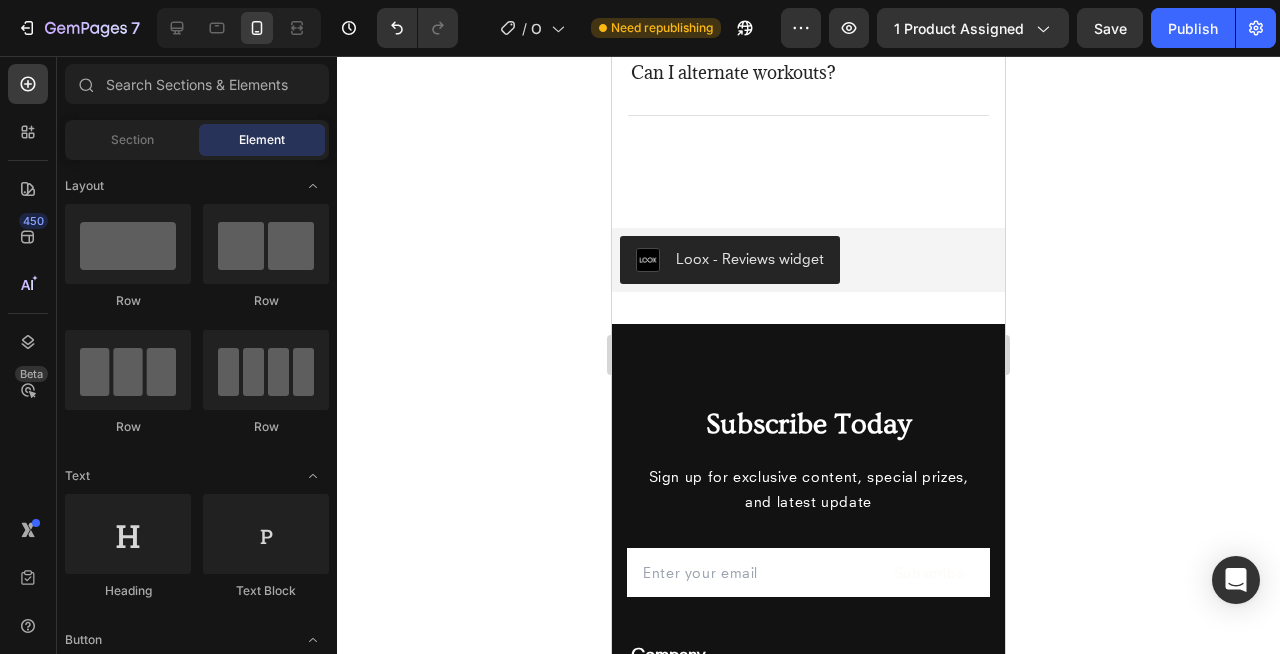 scroll, scrollTop: 5806, scrollLeft: 0, axis: vertical 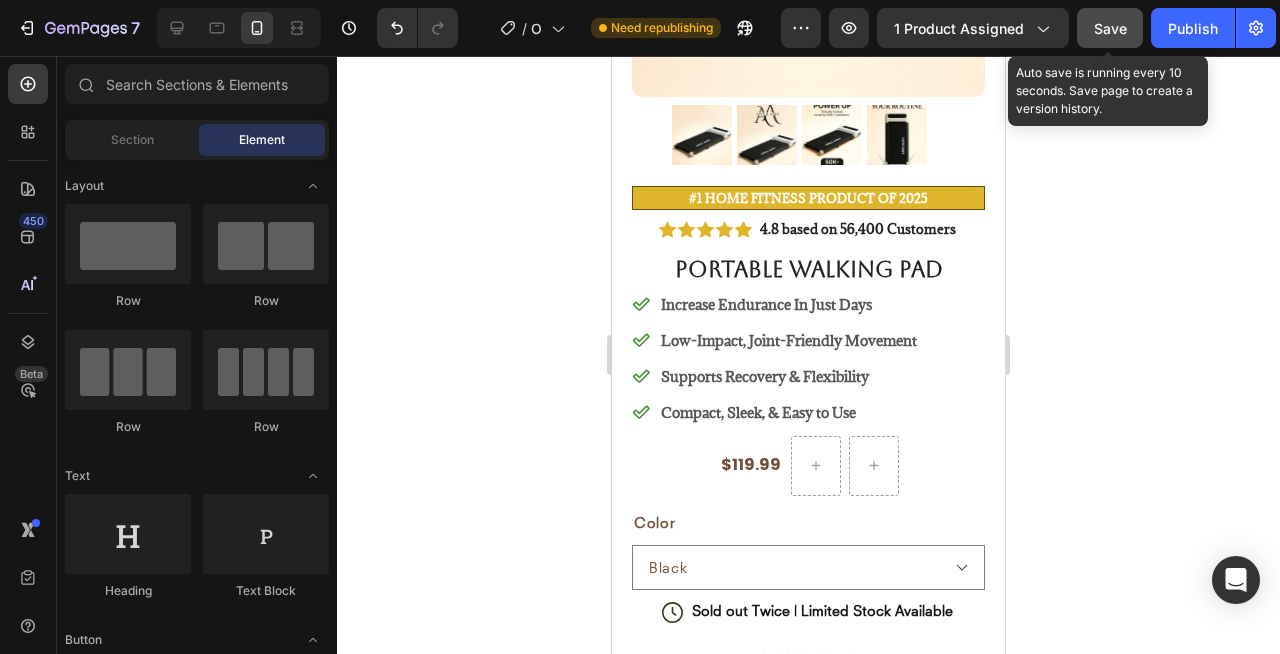 click on "Save" 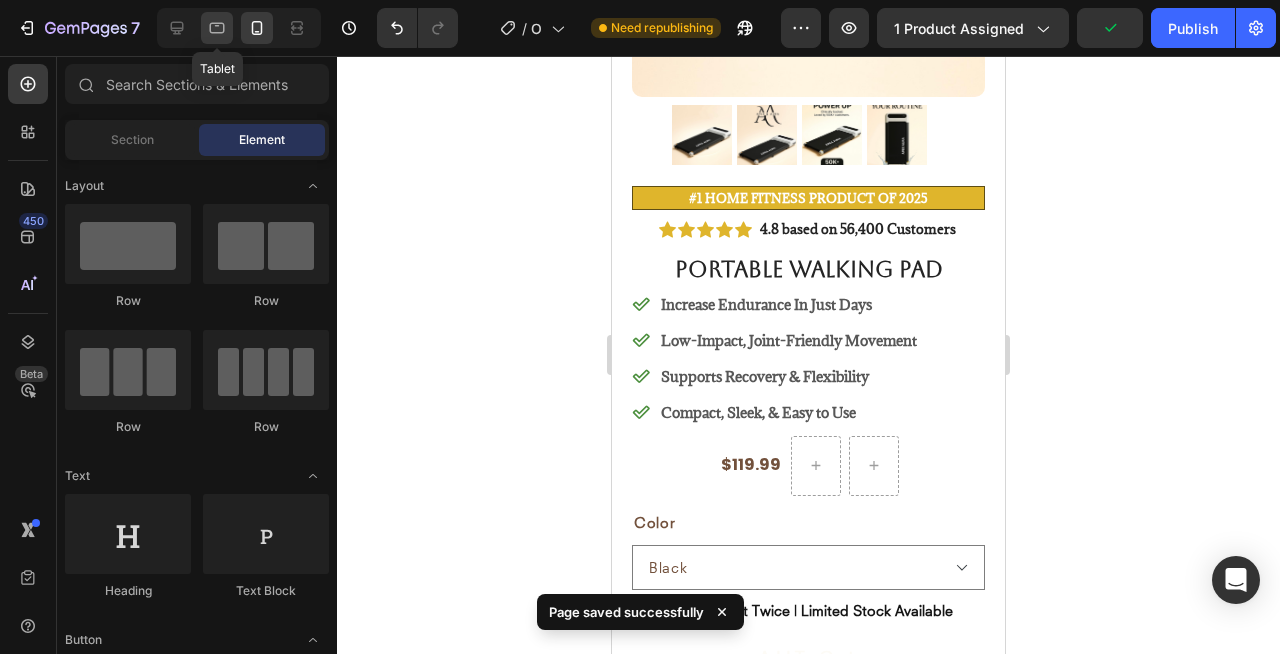 click 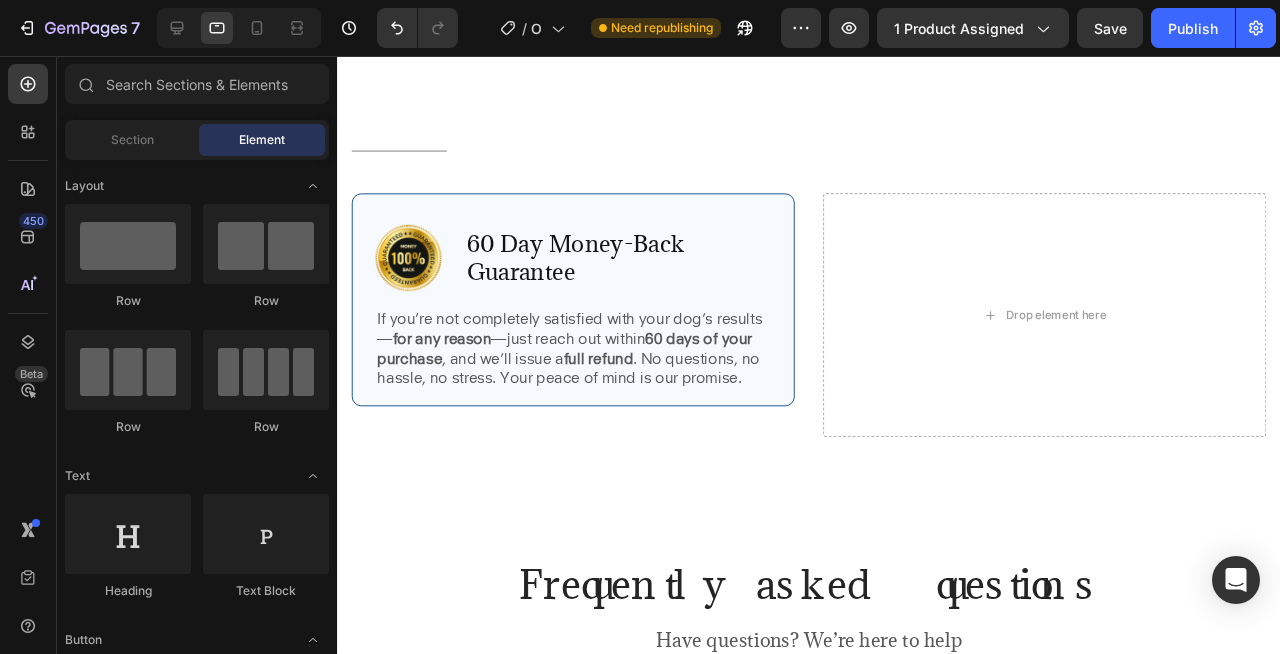 scroll, scrollTop: 4641, scrollLeft: 0, axis: vertical 